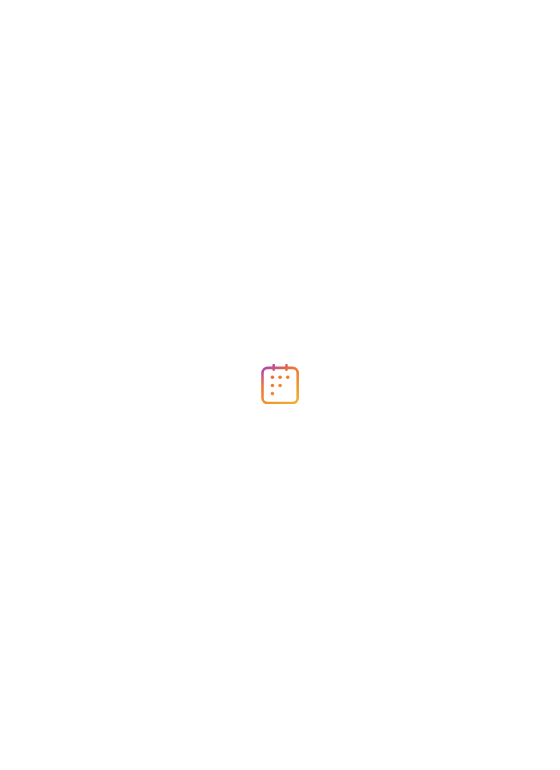 scroll, scrollTop: 0, scrollLeft: 0, axis: both 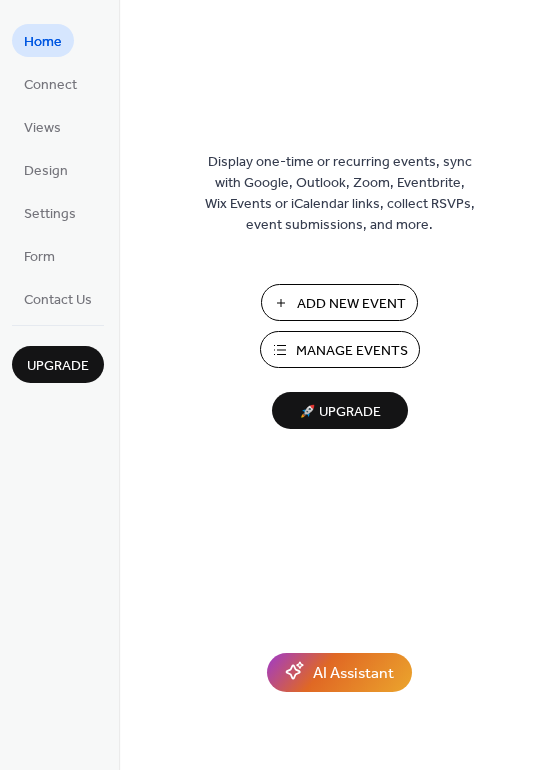 click on "Manage Events" at bounding box center [352, 351] 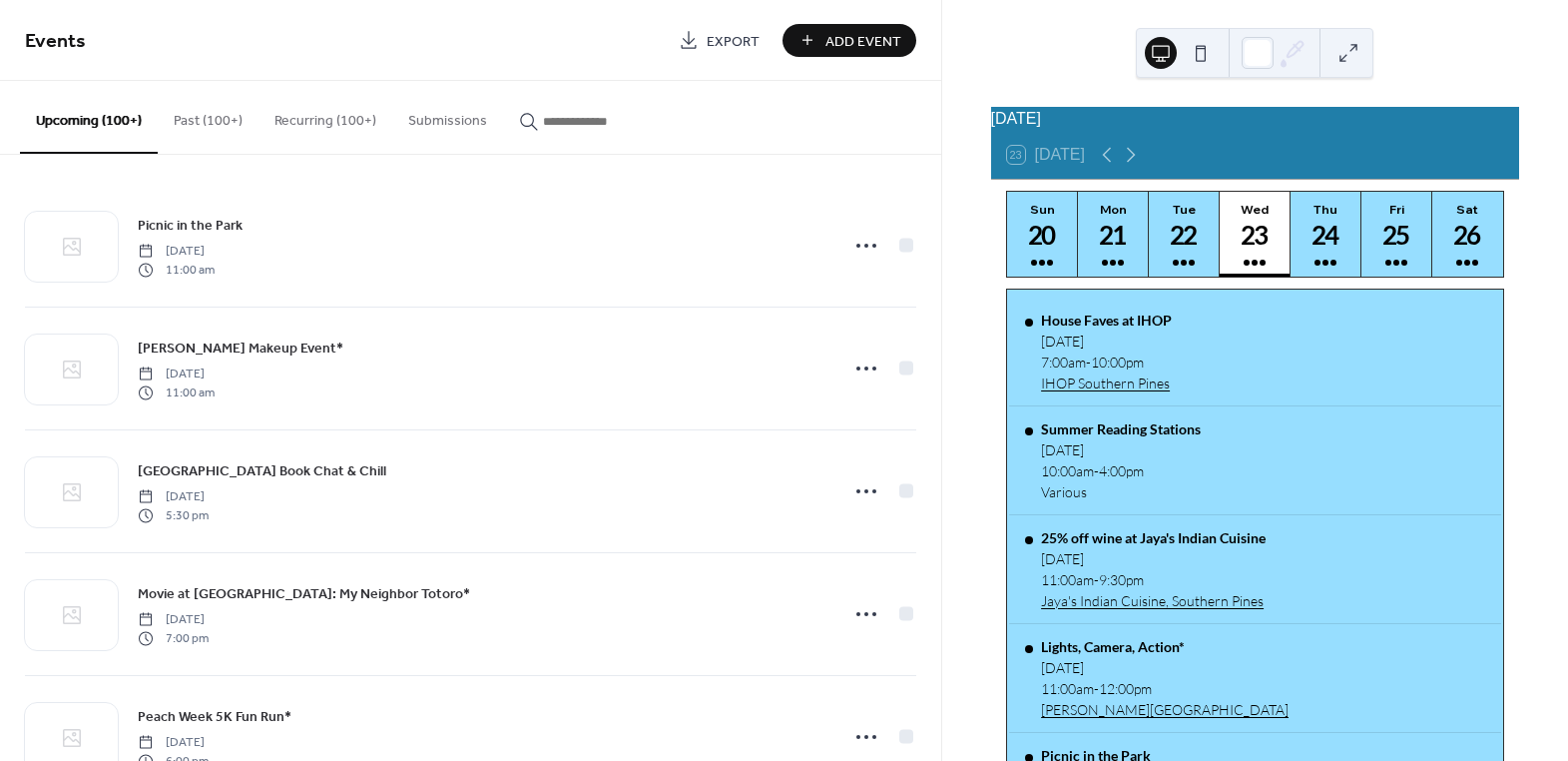 scroll, scrollTop: 0, scrollLeft: 0, axis: both 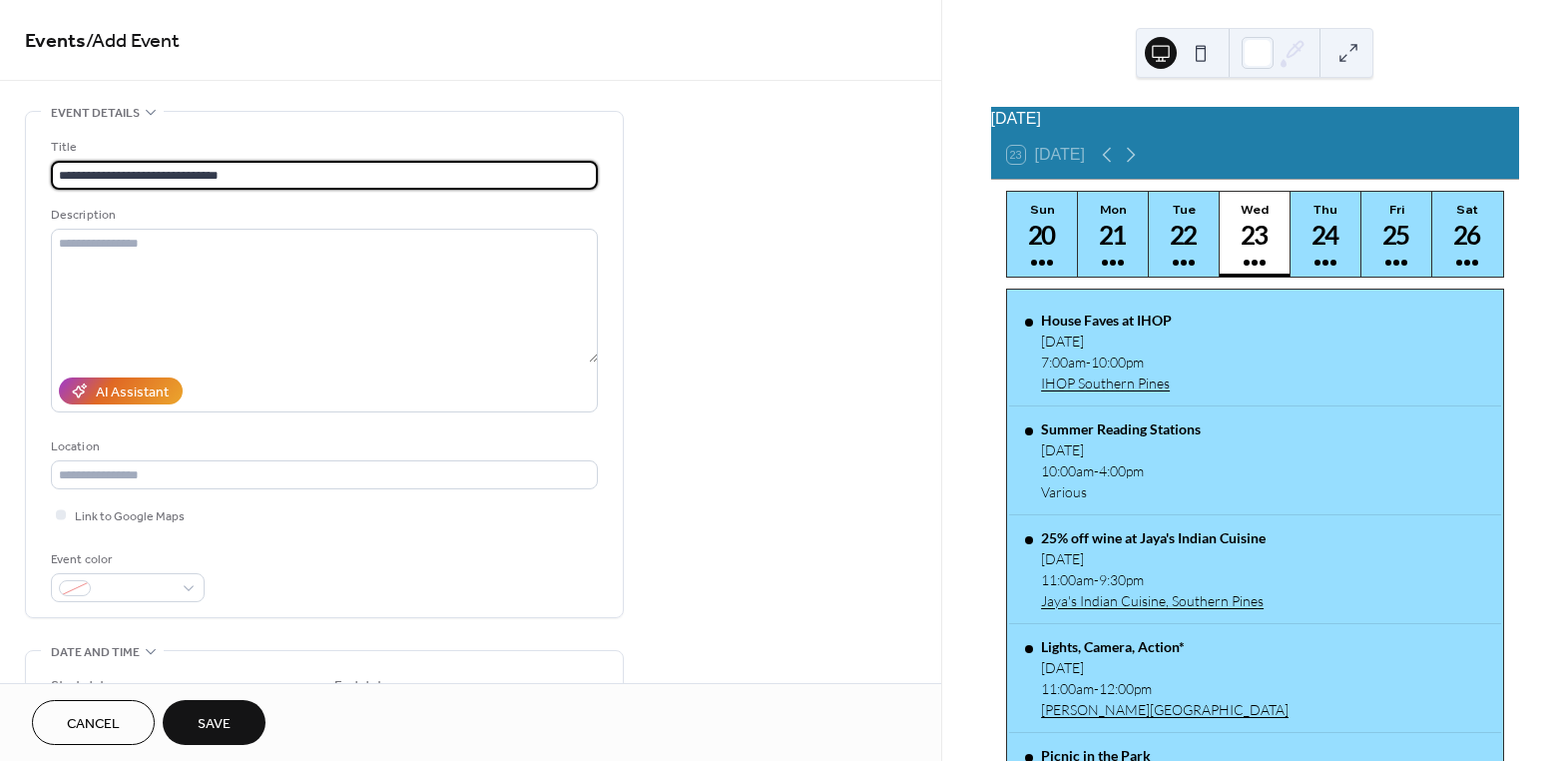 type on "**********" 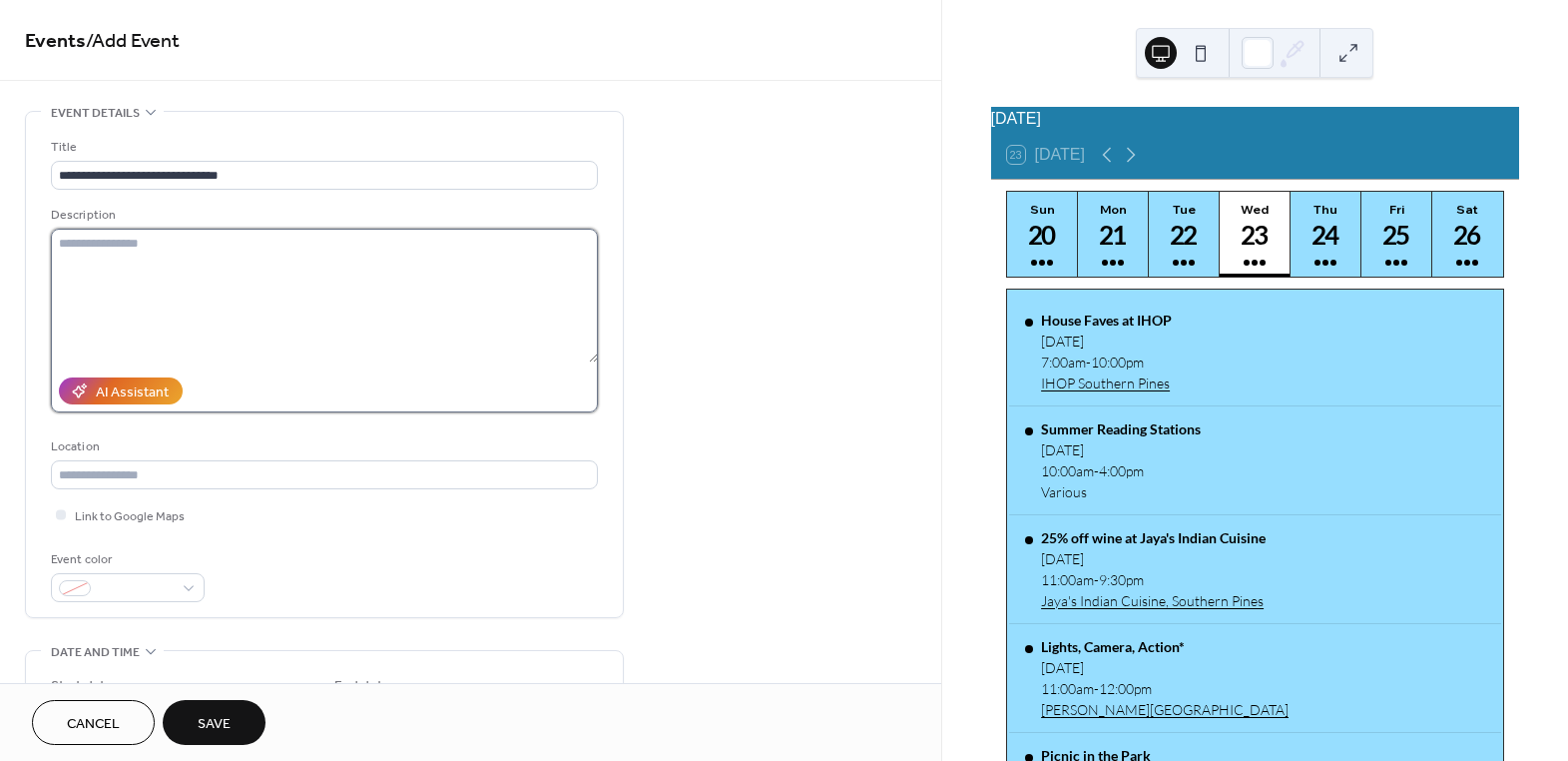 click at bounding box center (324, 296) 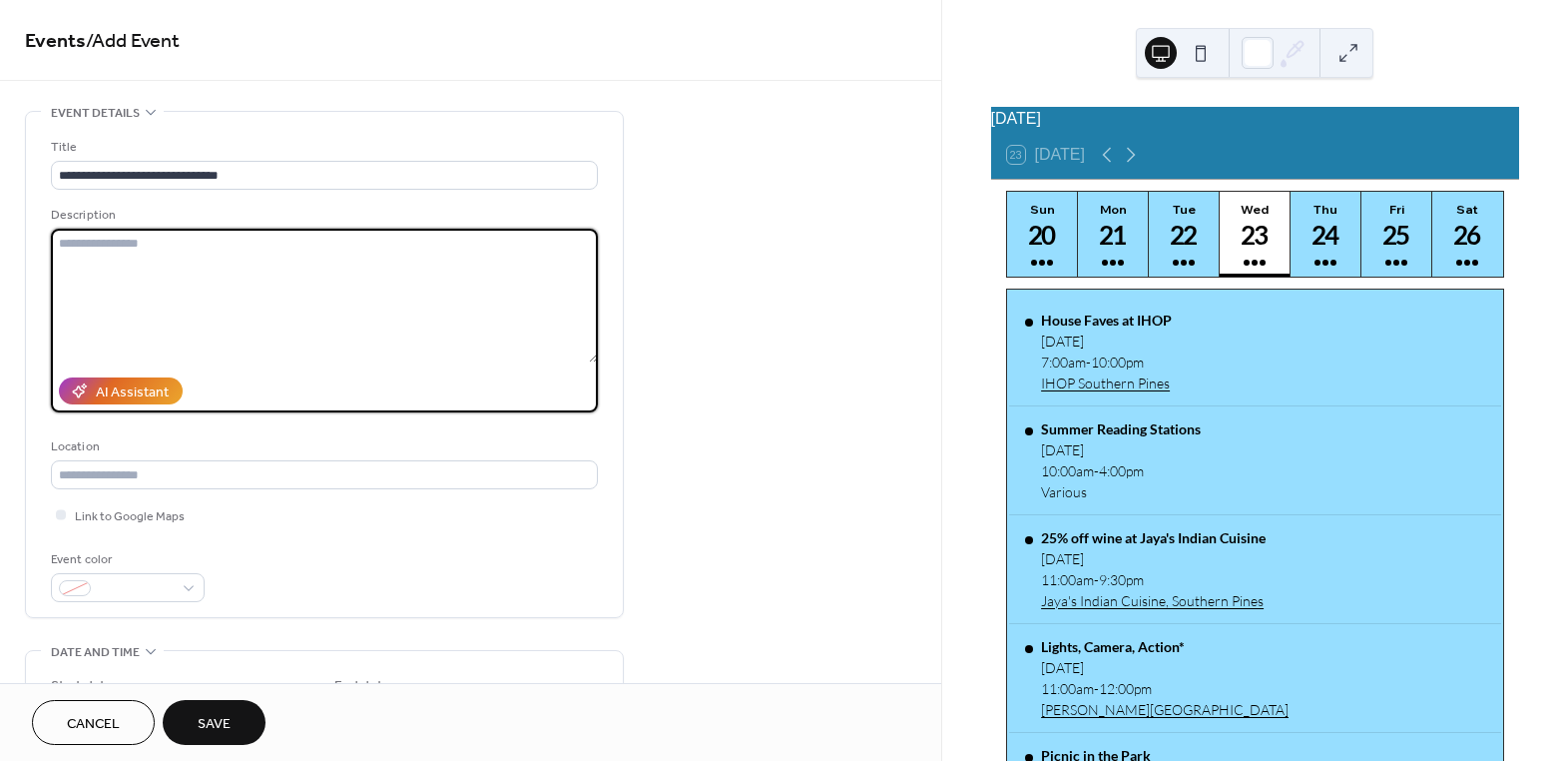 paste on "**********" 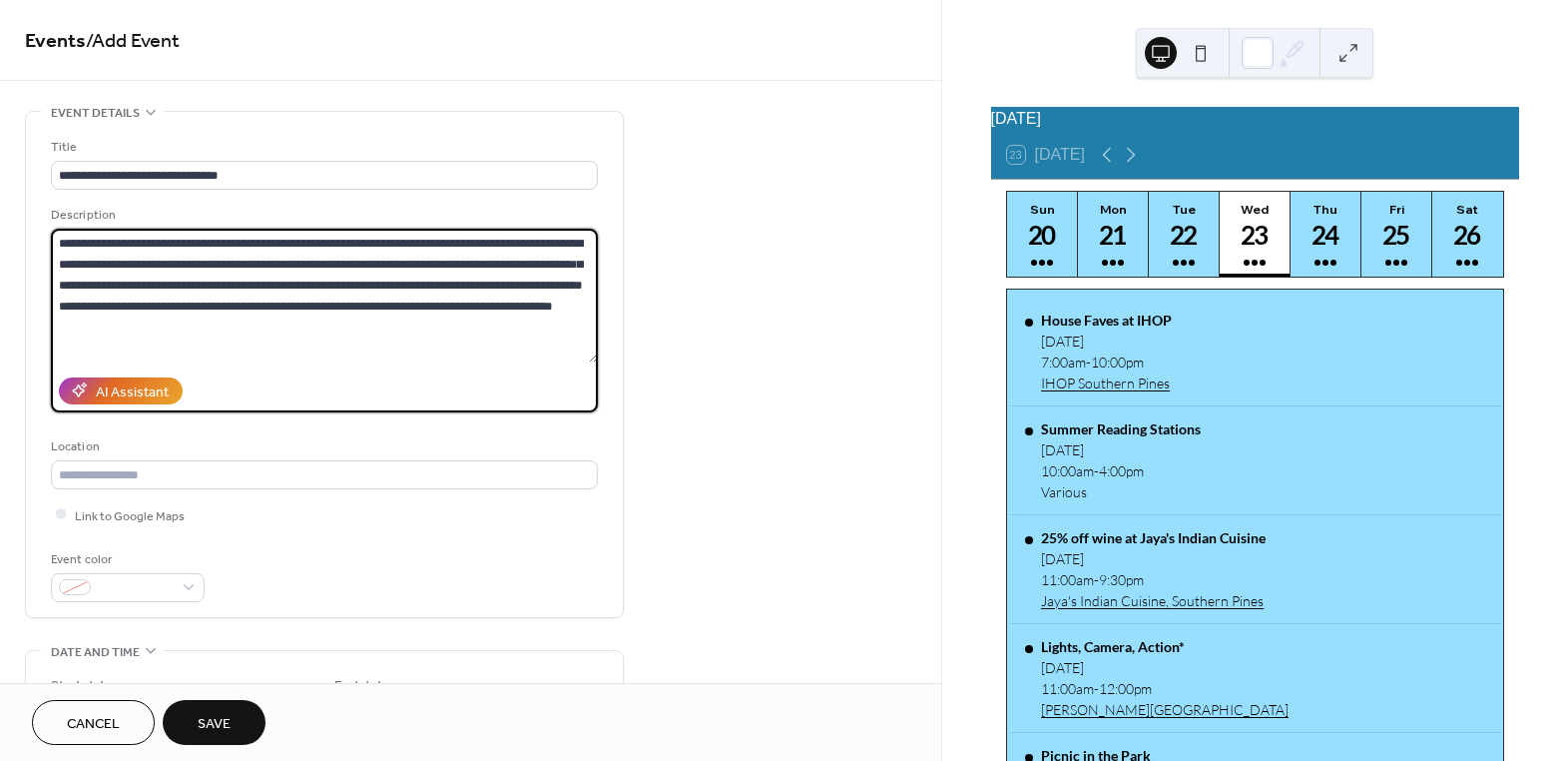 click on "**********" at bounding box center (324, 296) 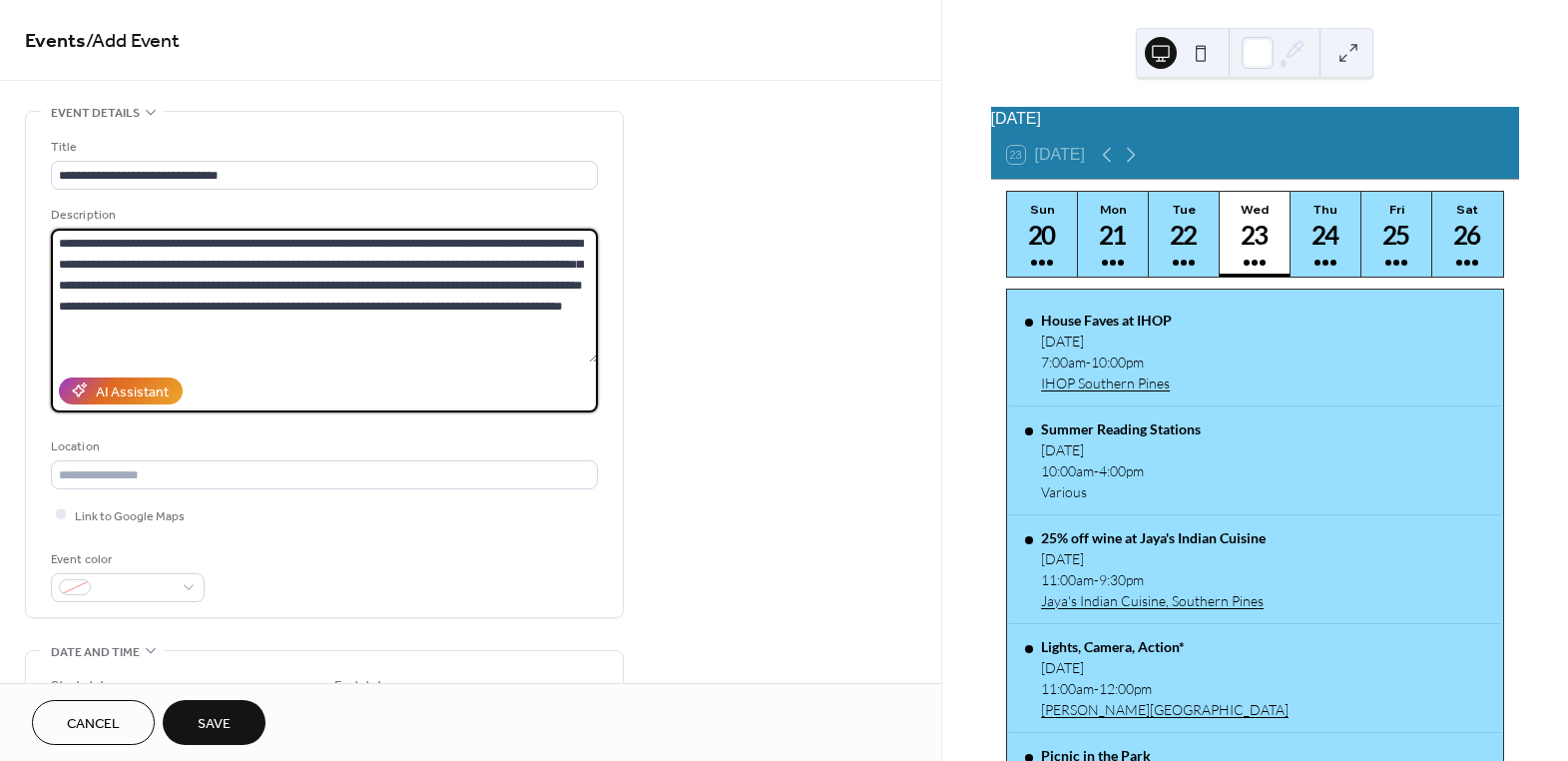 scroll, scrollTop: 18, scrollLeft: 0, axis: vertical 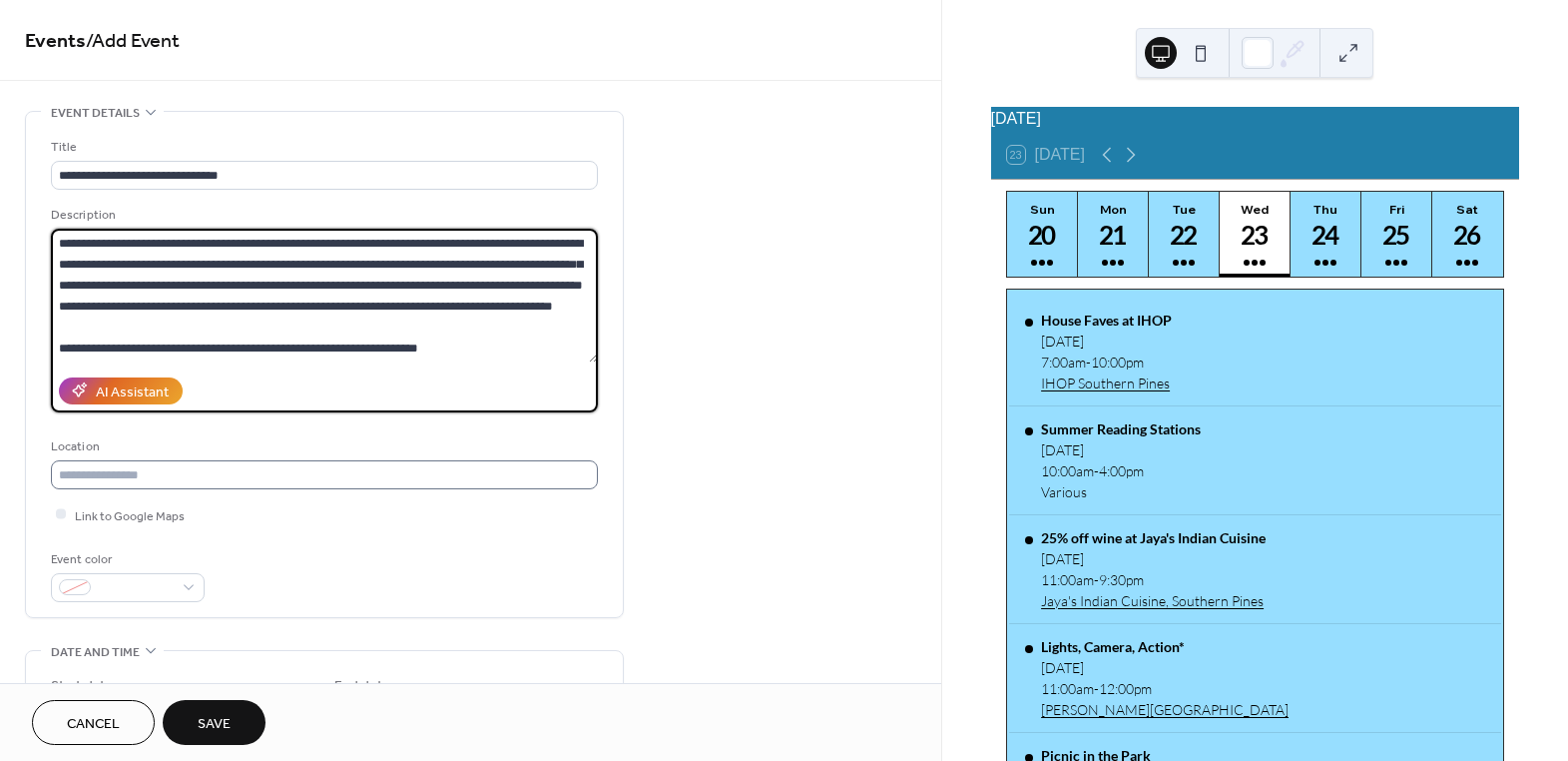 type on "**********" 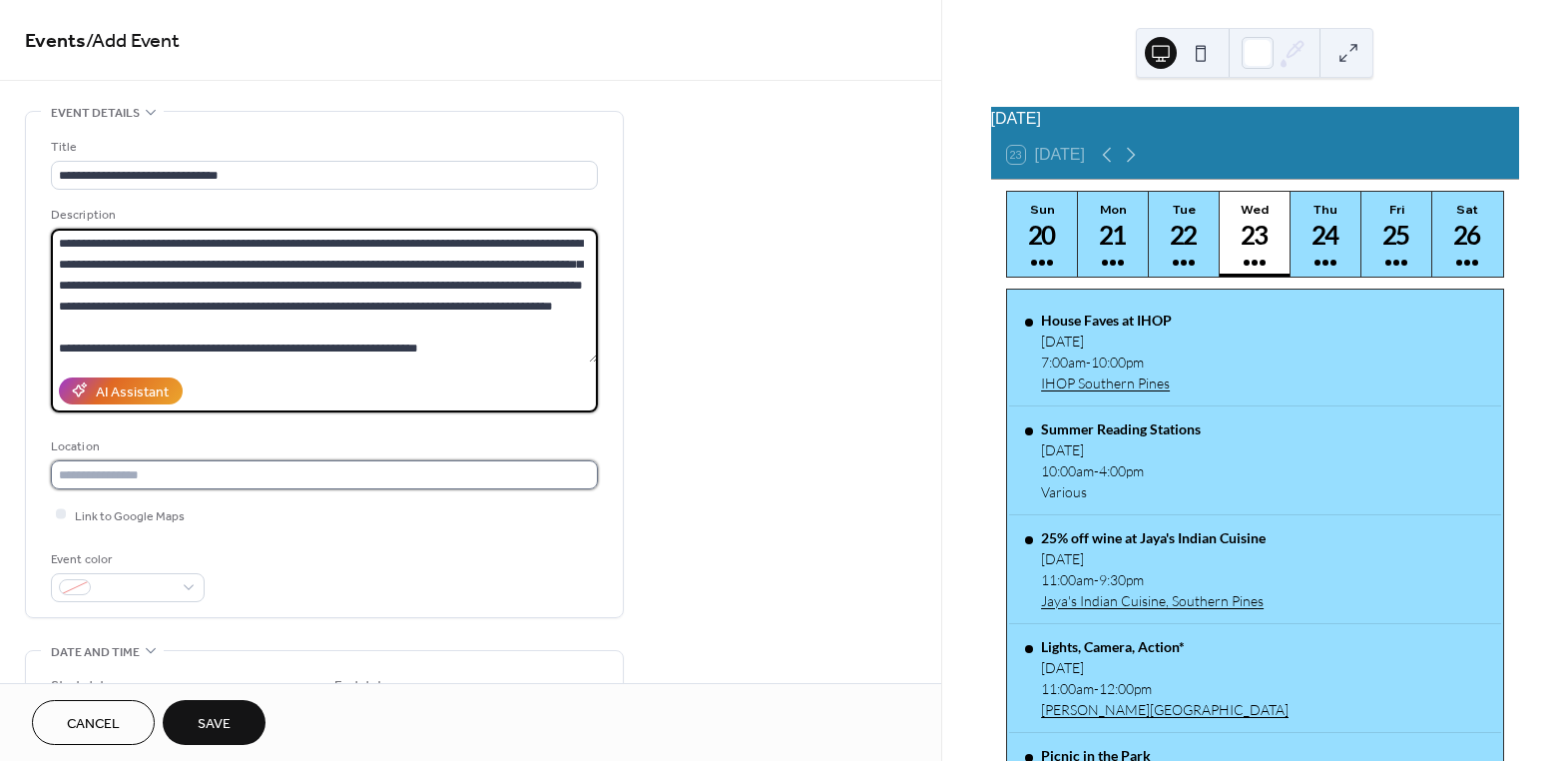 click at bounding box center (324, 474) 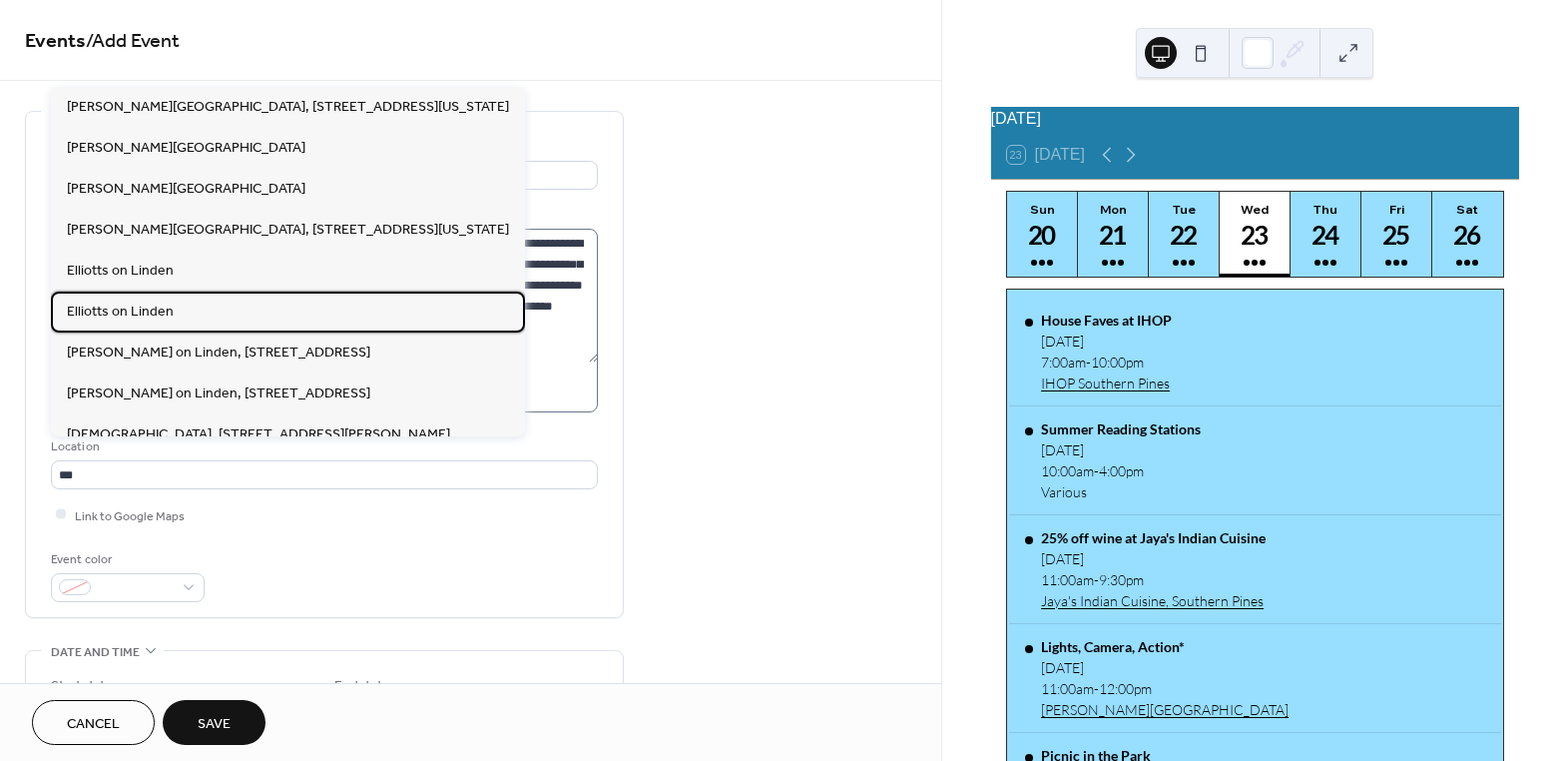 click on "Elliotts on Linden" at bounding box center [120, 311] 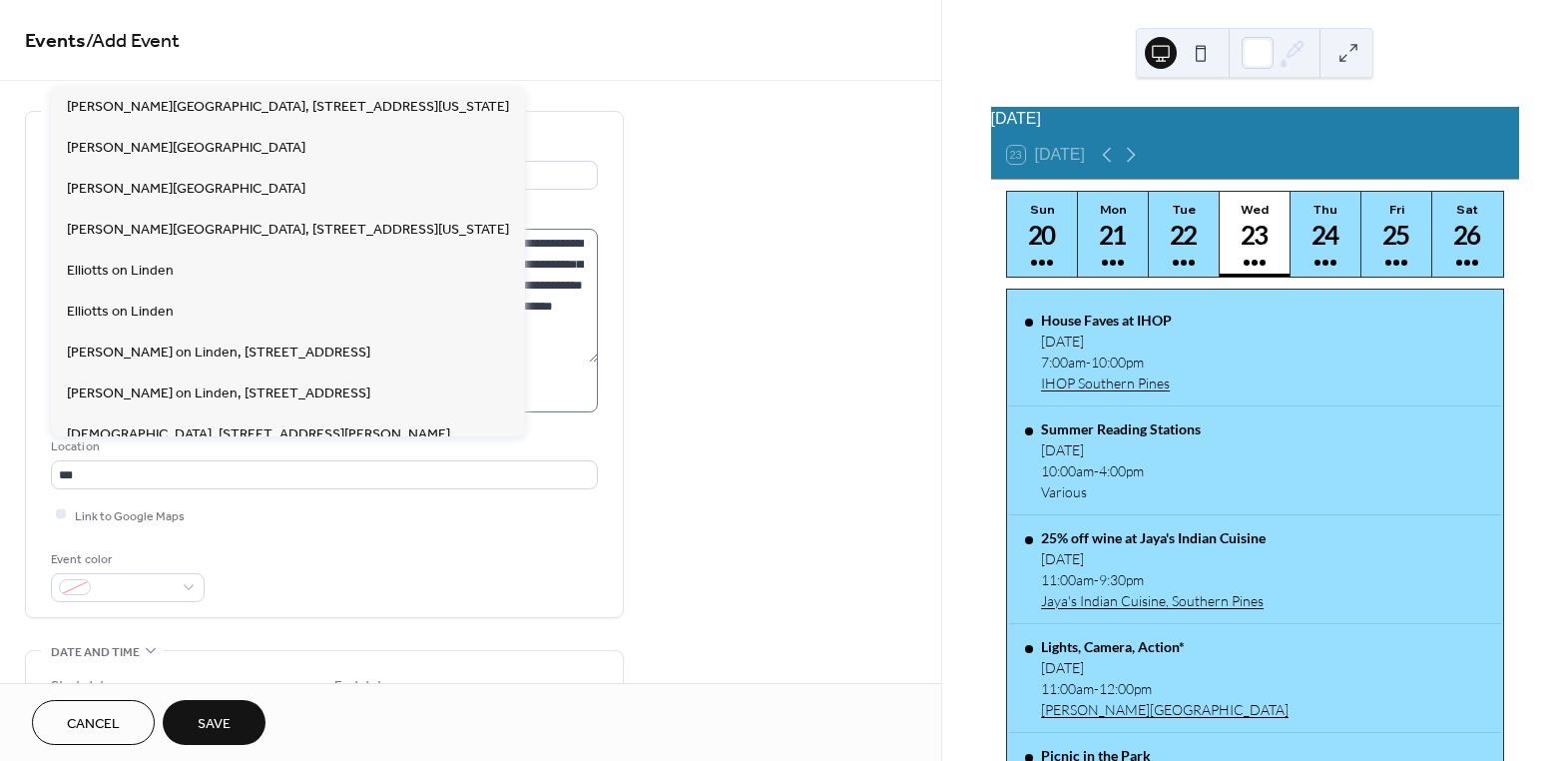 type on "**********" 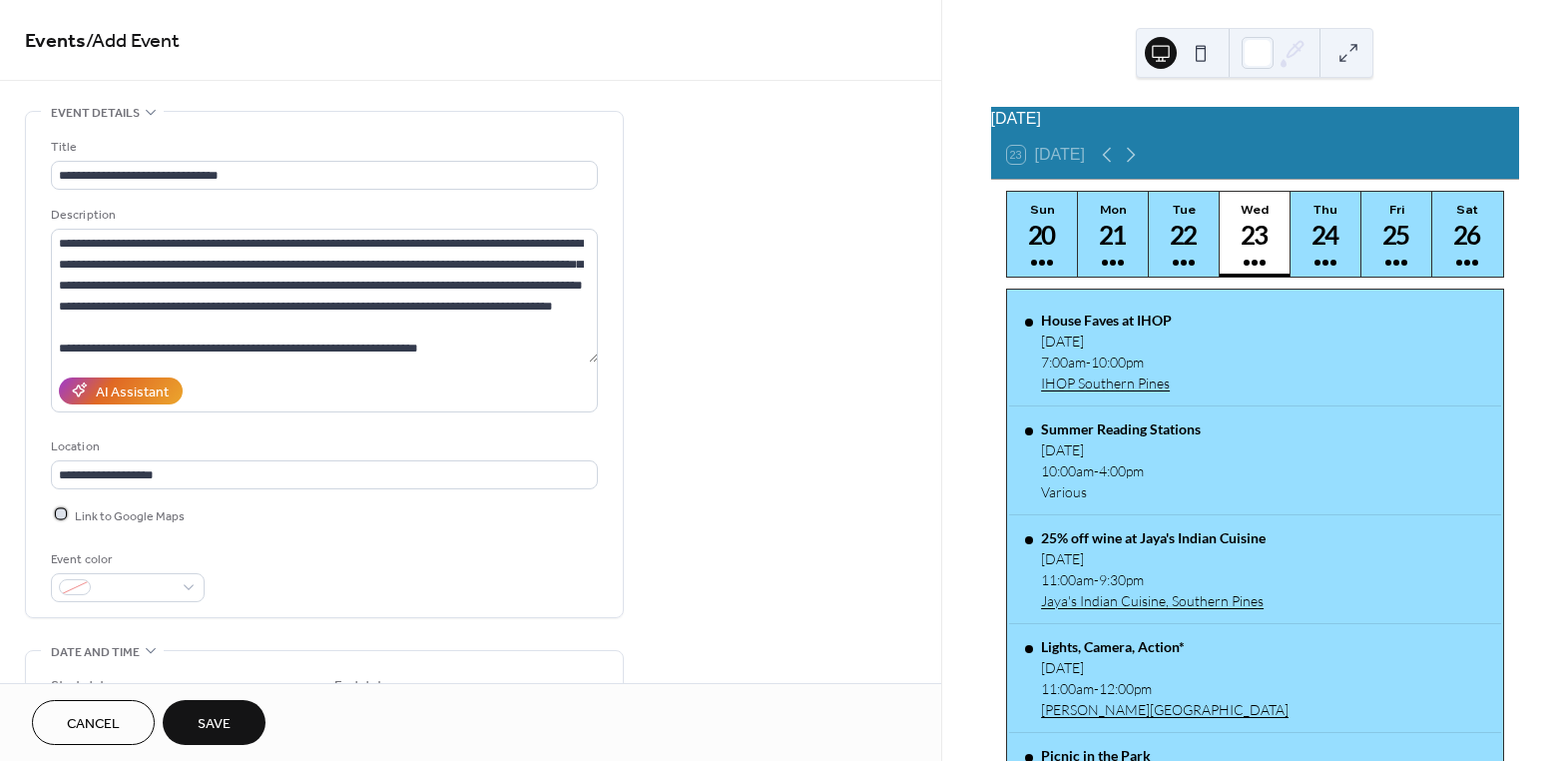 click at bounding box center [61, 514] 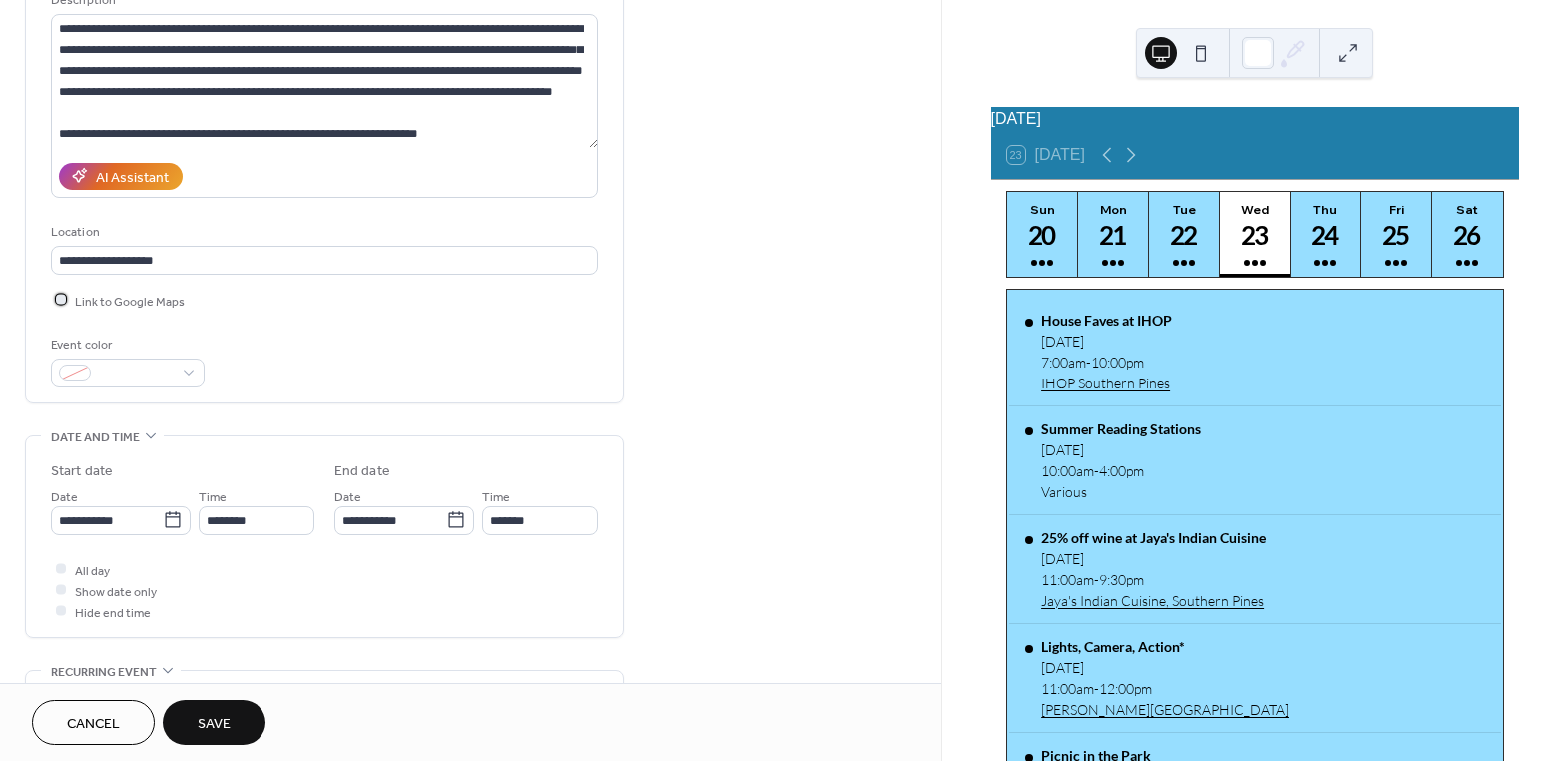 scroll, scrollTop: 363, scrollLeft: 0, axis: vertical 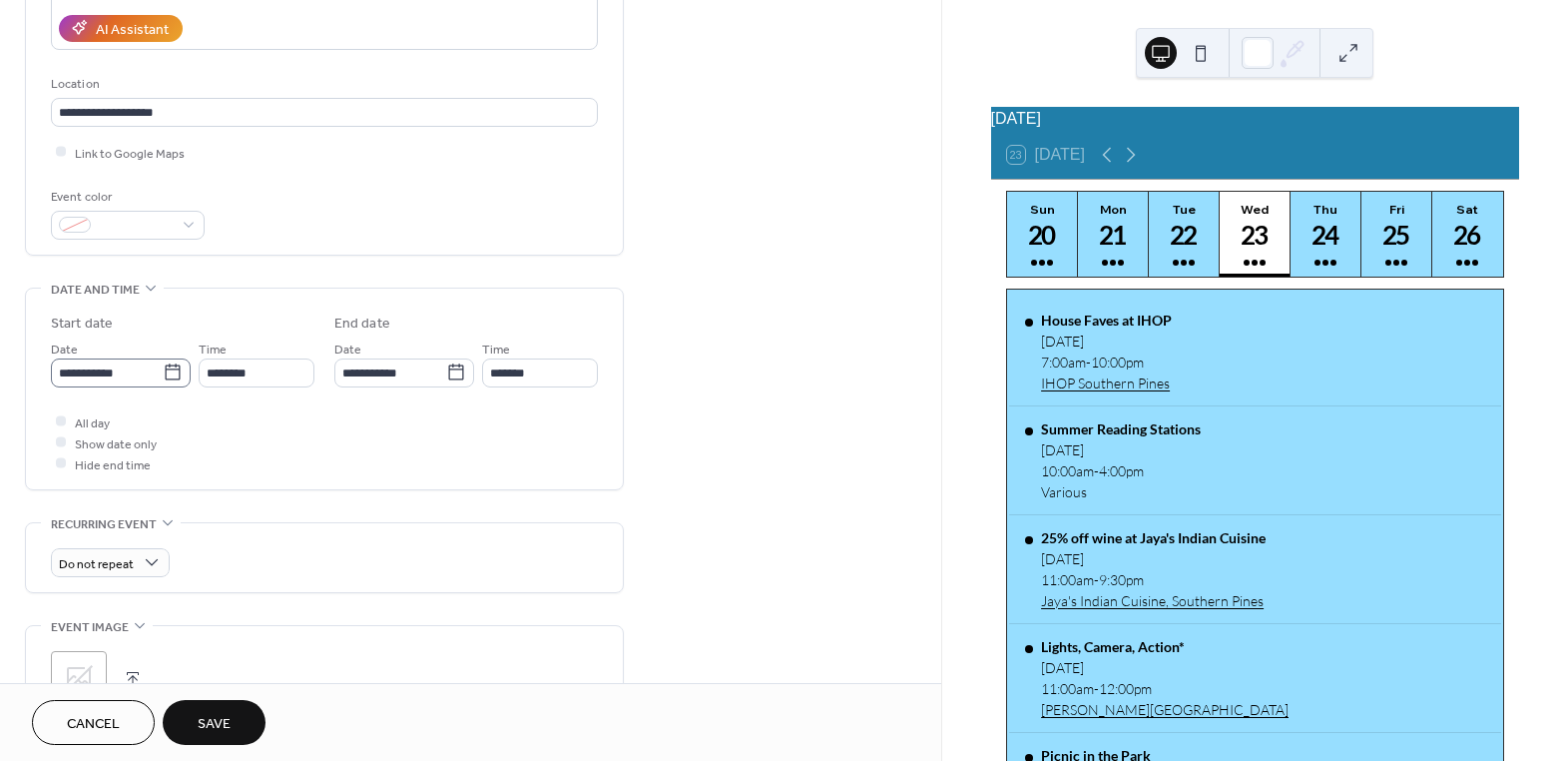 click 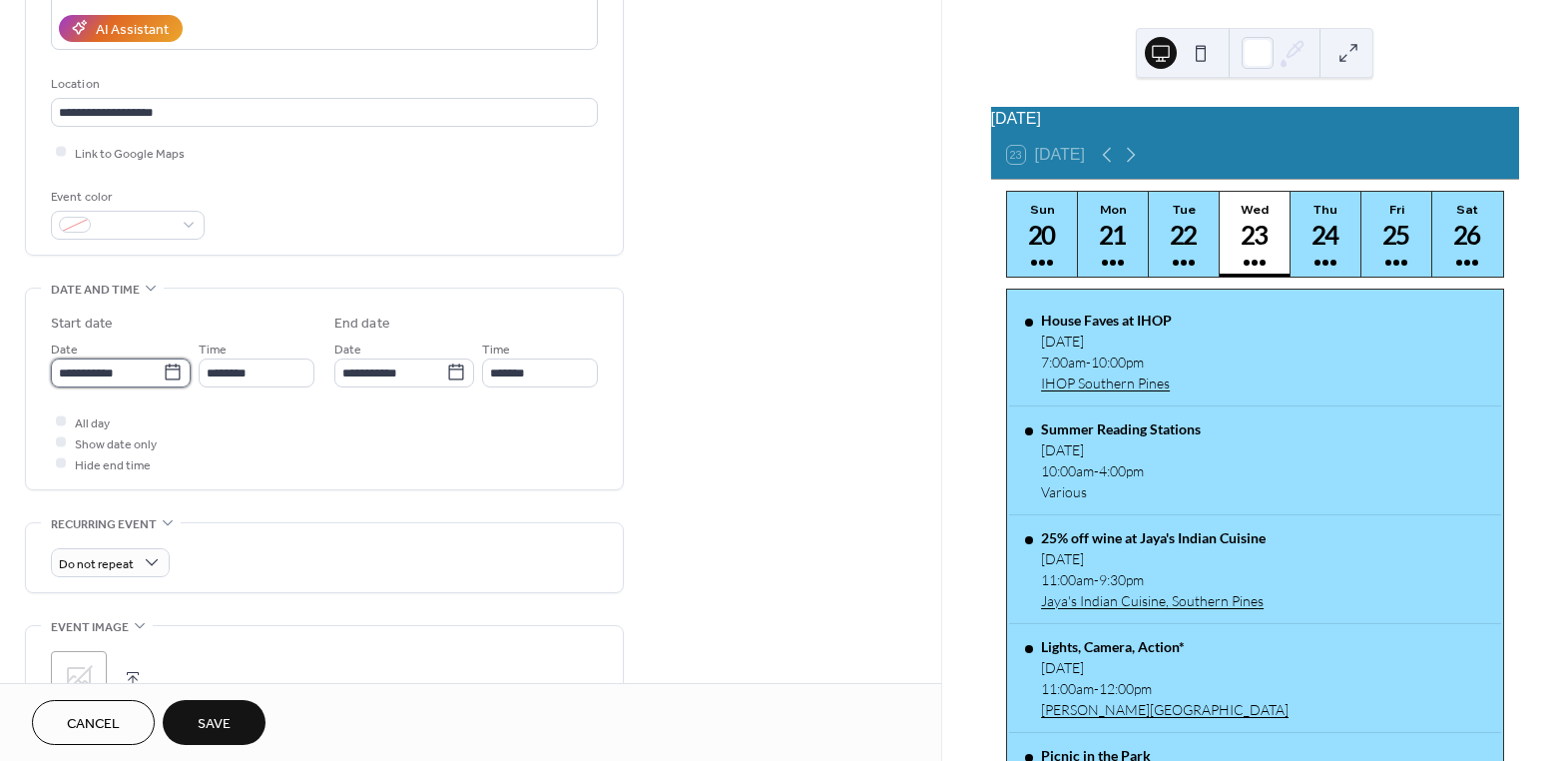 click on "**********" at bounding box center [107, 373] 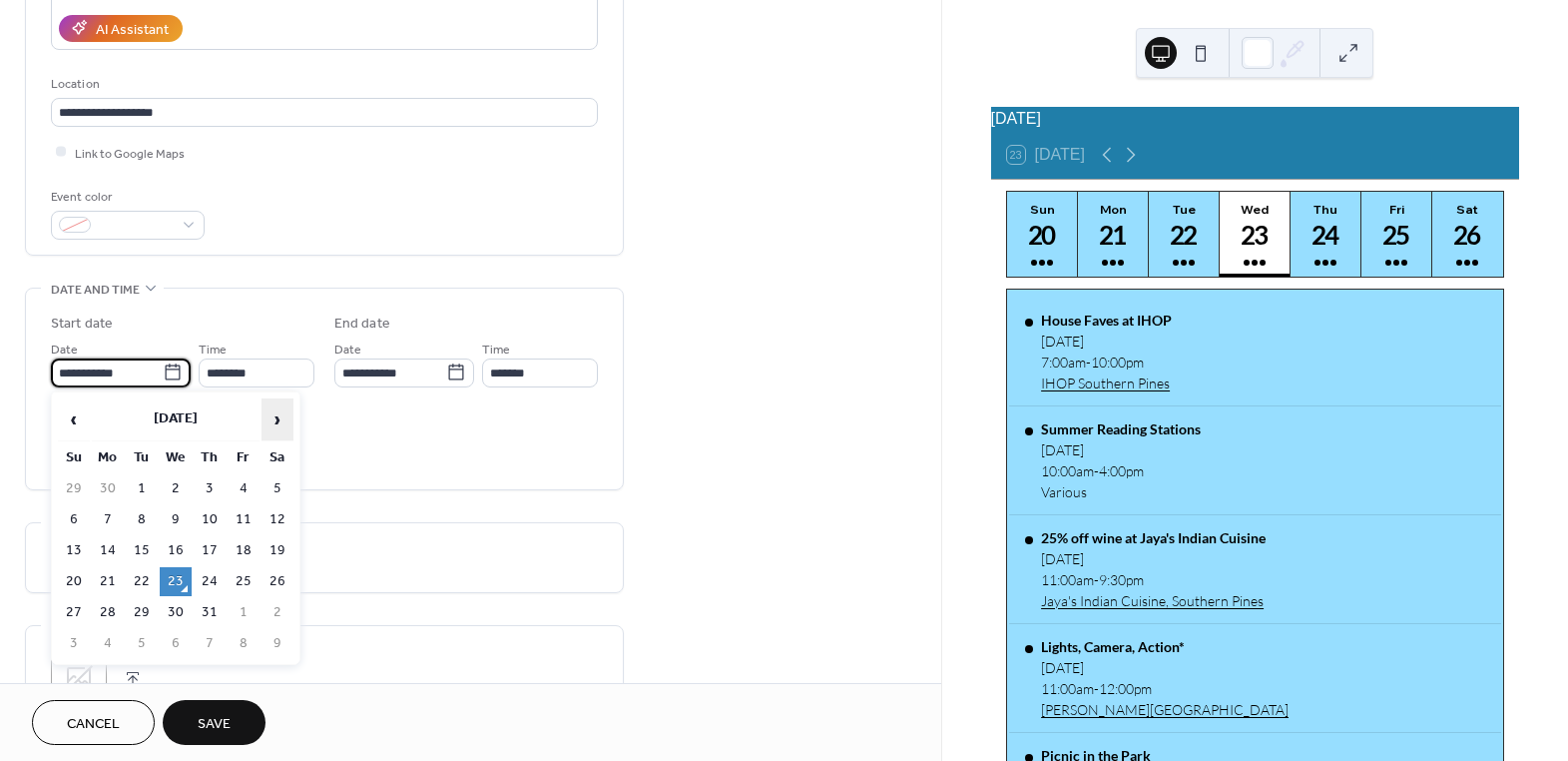 click on "›" at bounding box center (277, 419) 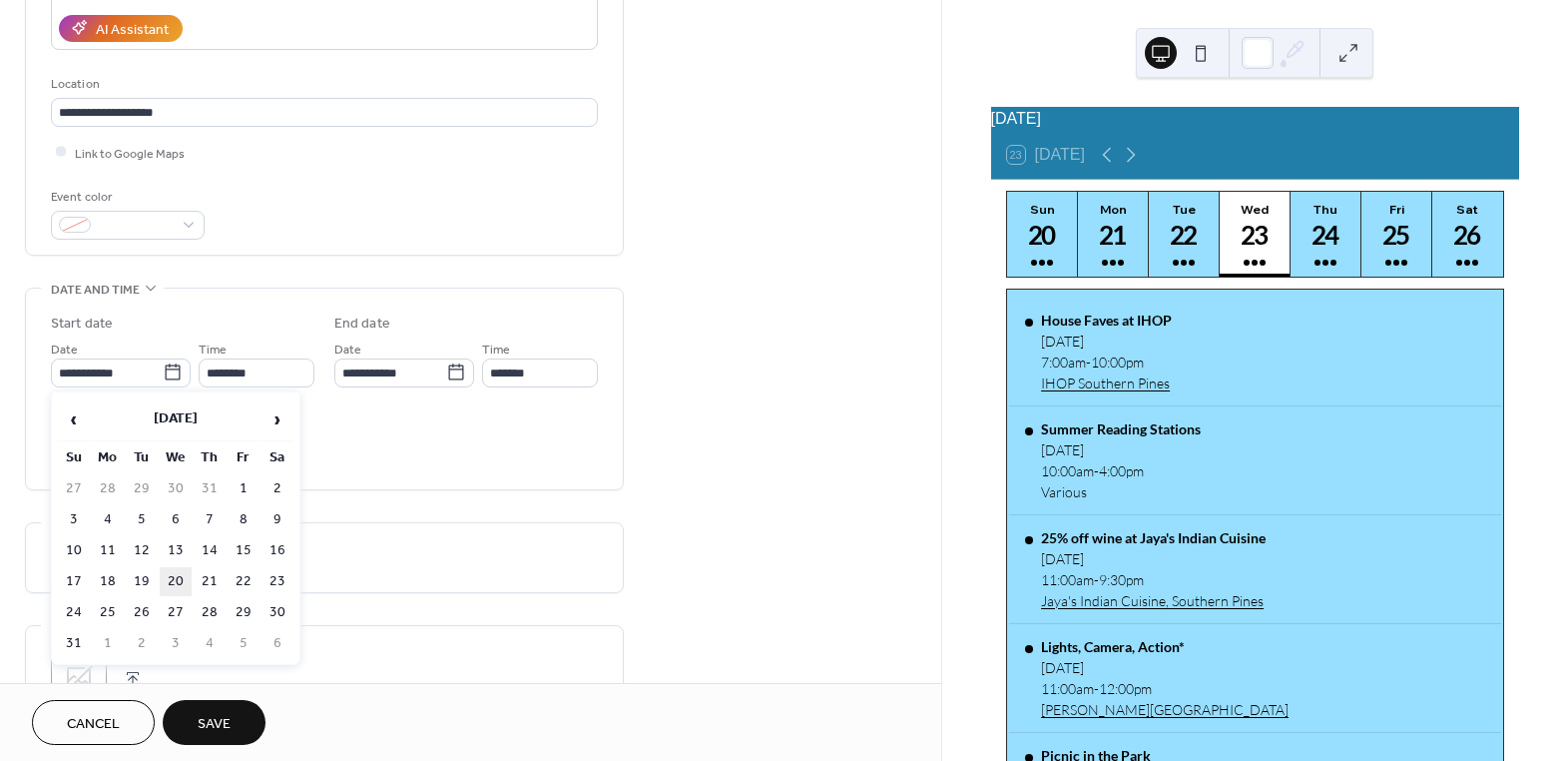 click on "20" at bounding box center [176, 581] 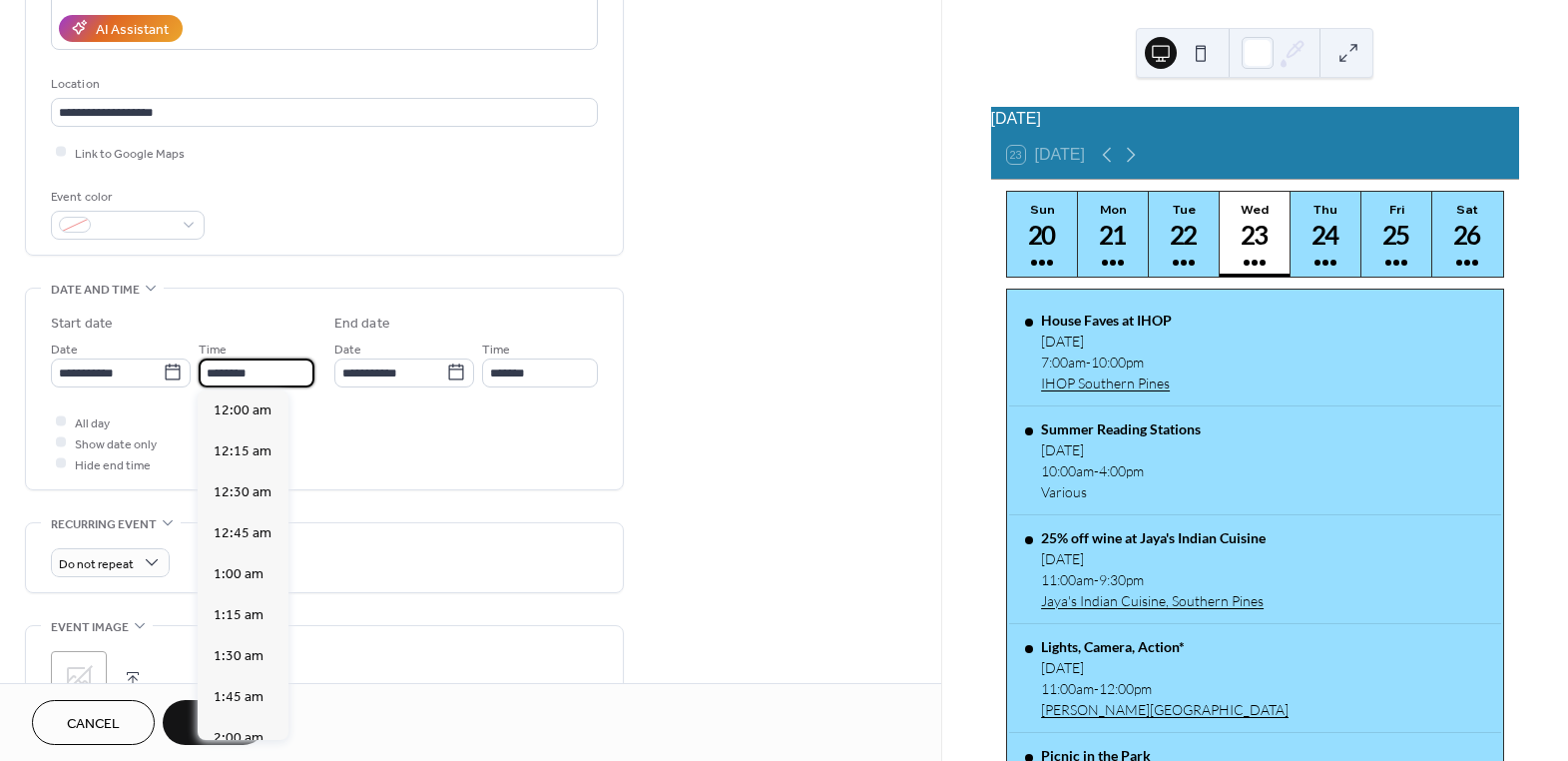 click on "********" at bounding box center [257, 373] 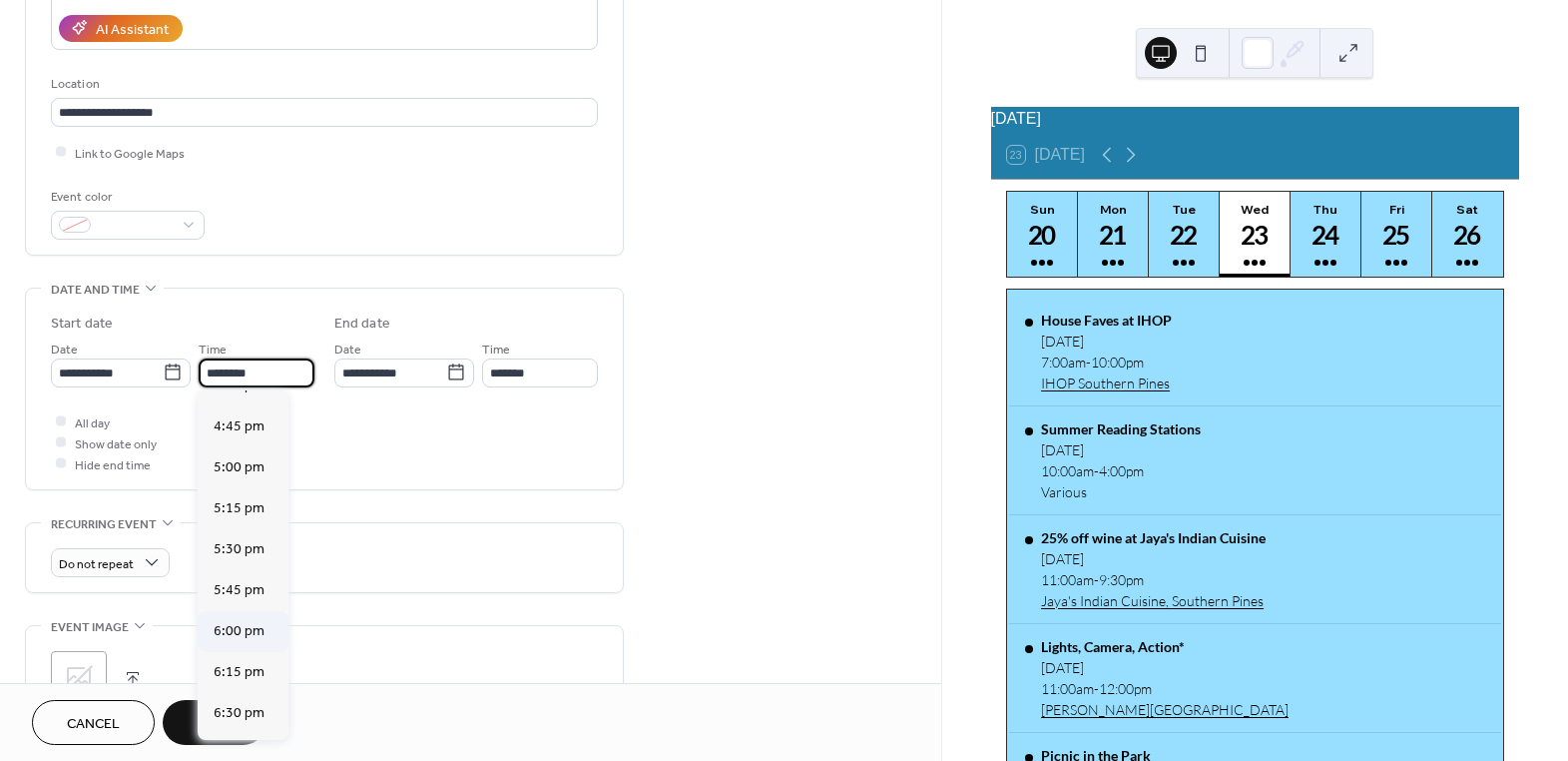 scroll, scrollTop: 2764, scrollLeft: 0, axis: vertical 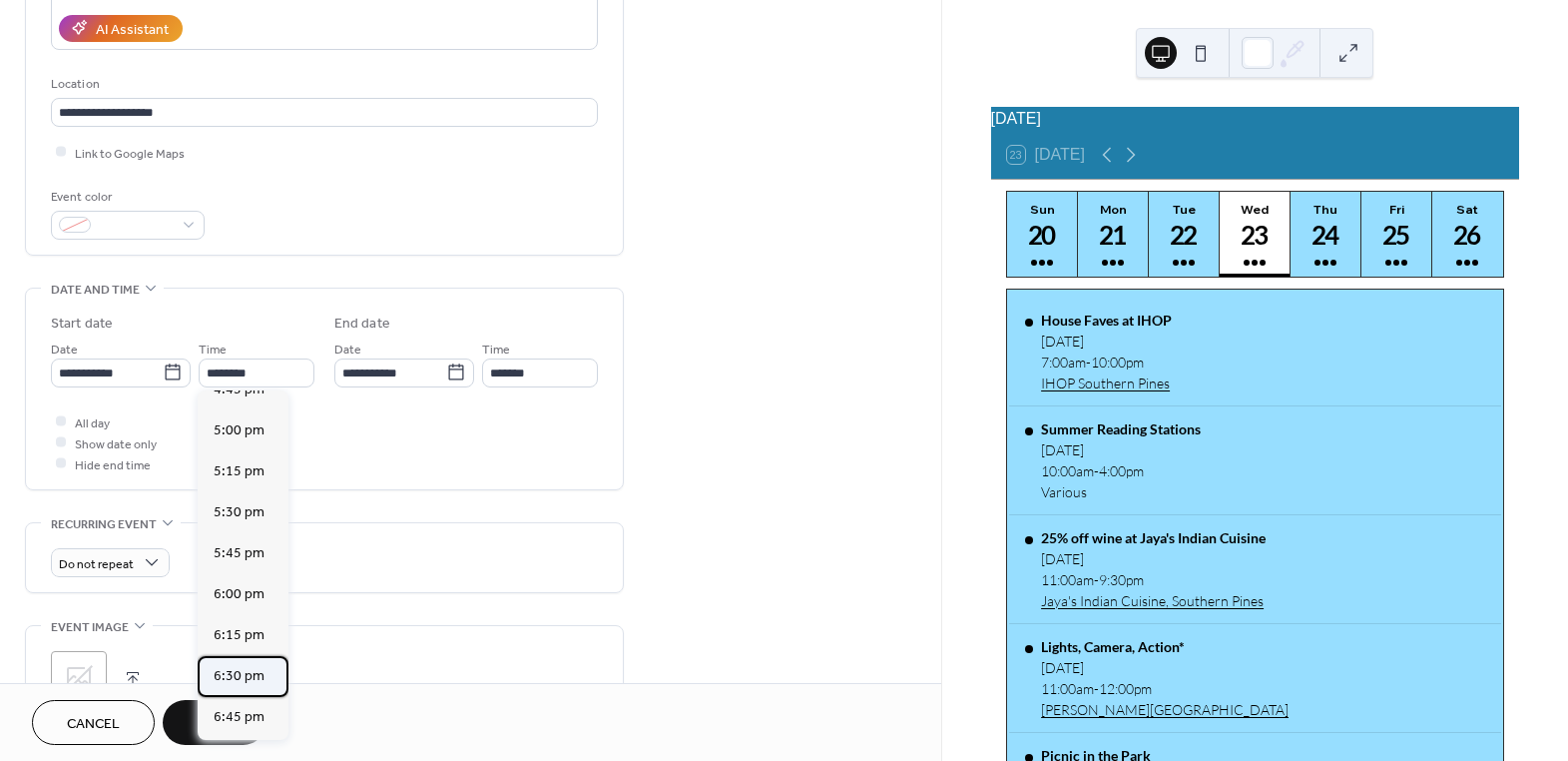 click on "6:30 pm" at bounding box center [239, 675] 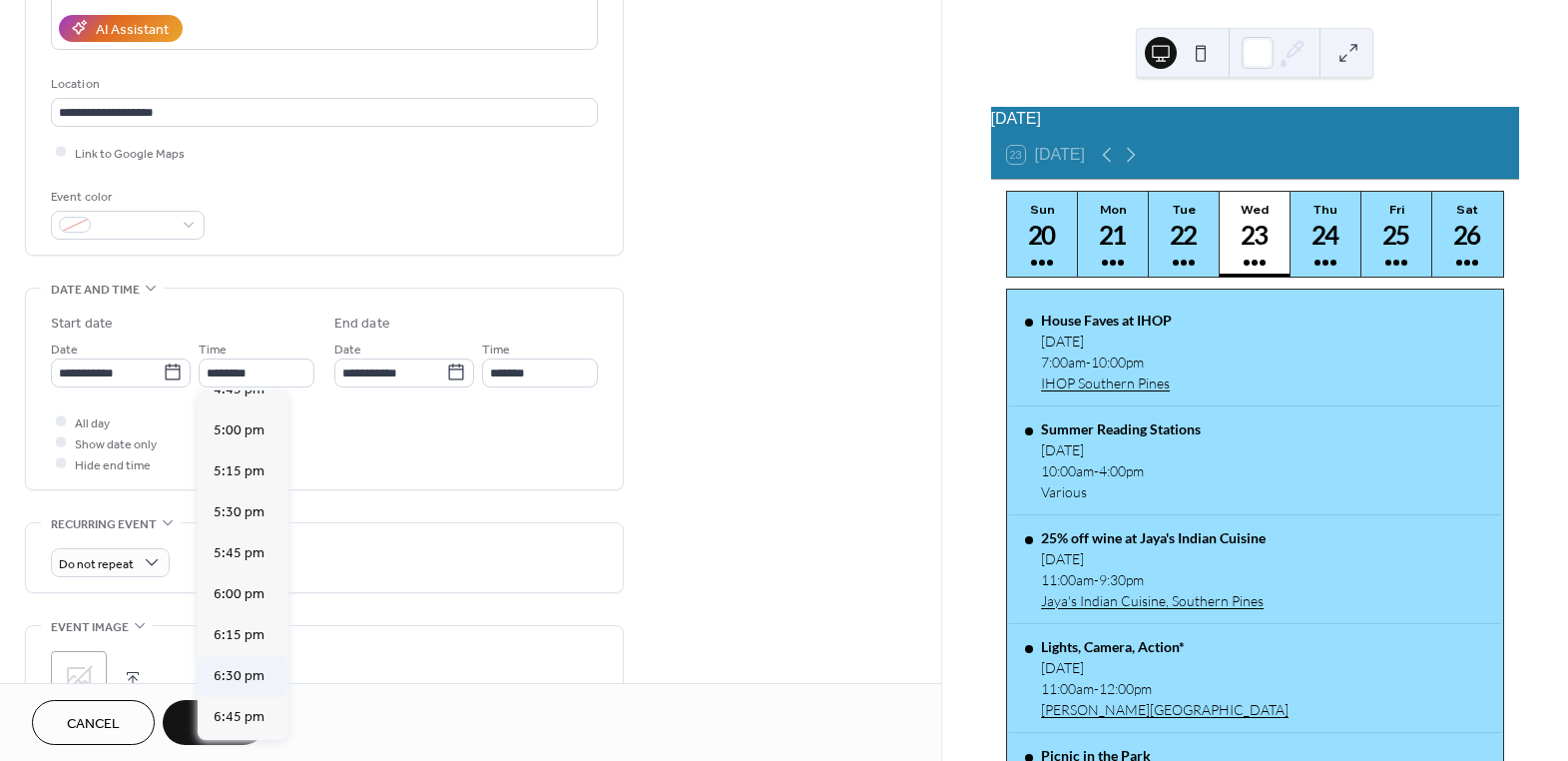 type on "*******" 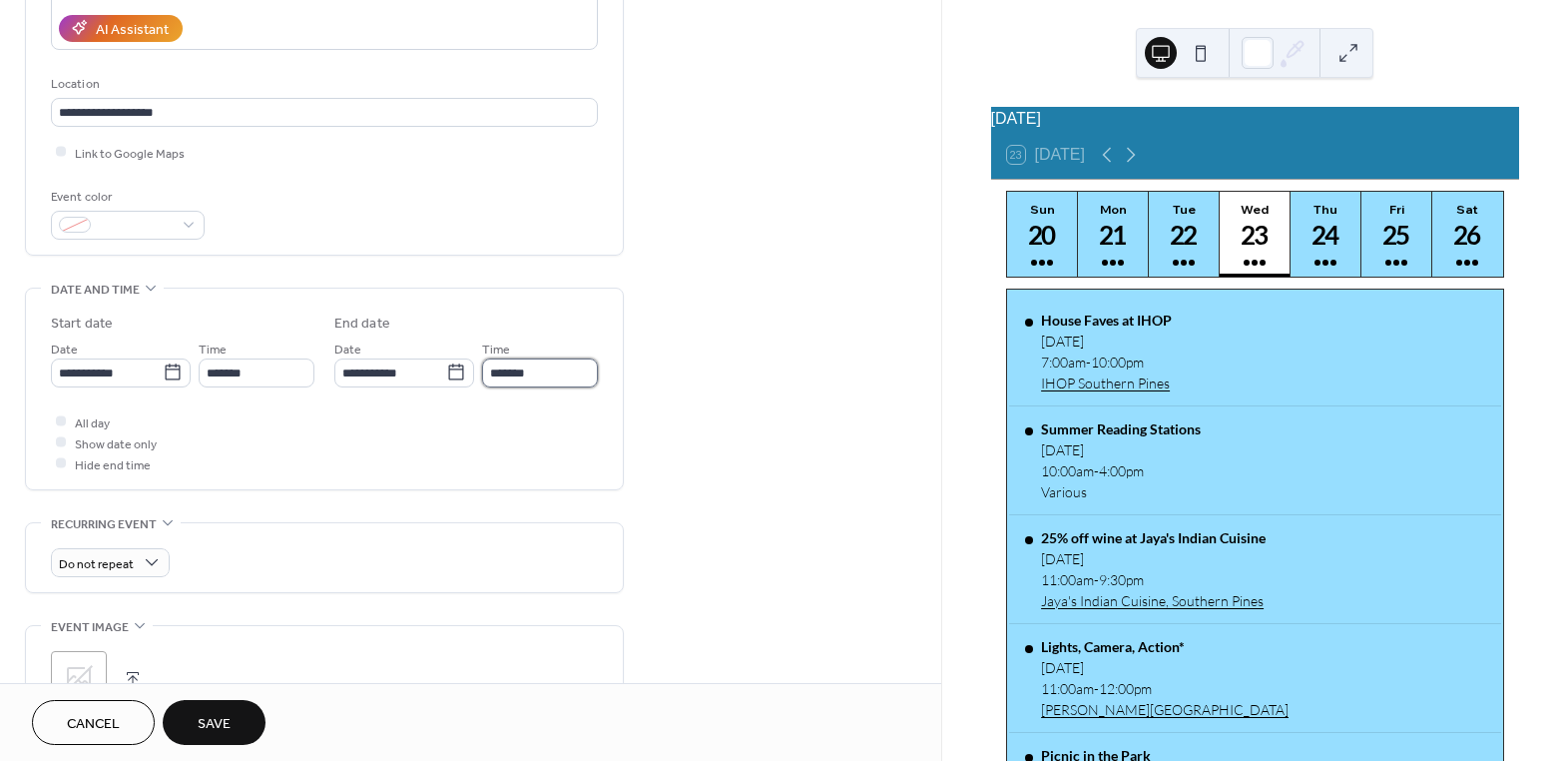 click on "*******" at bounding box center [540, 373] 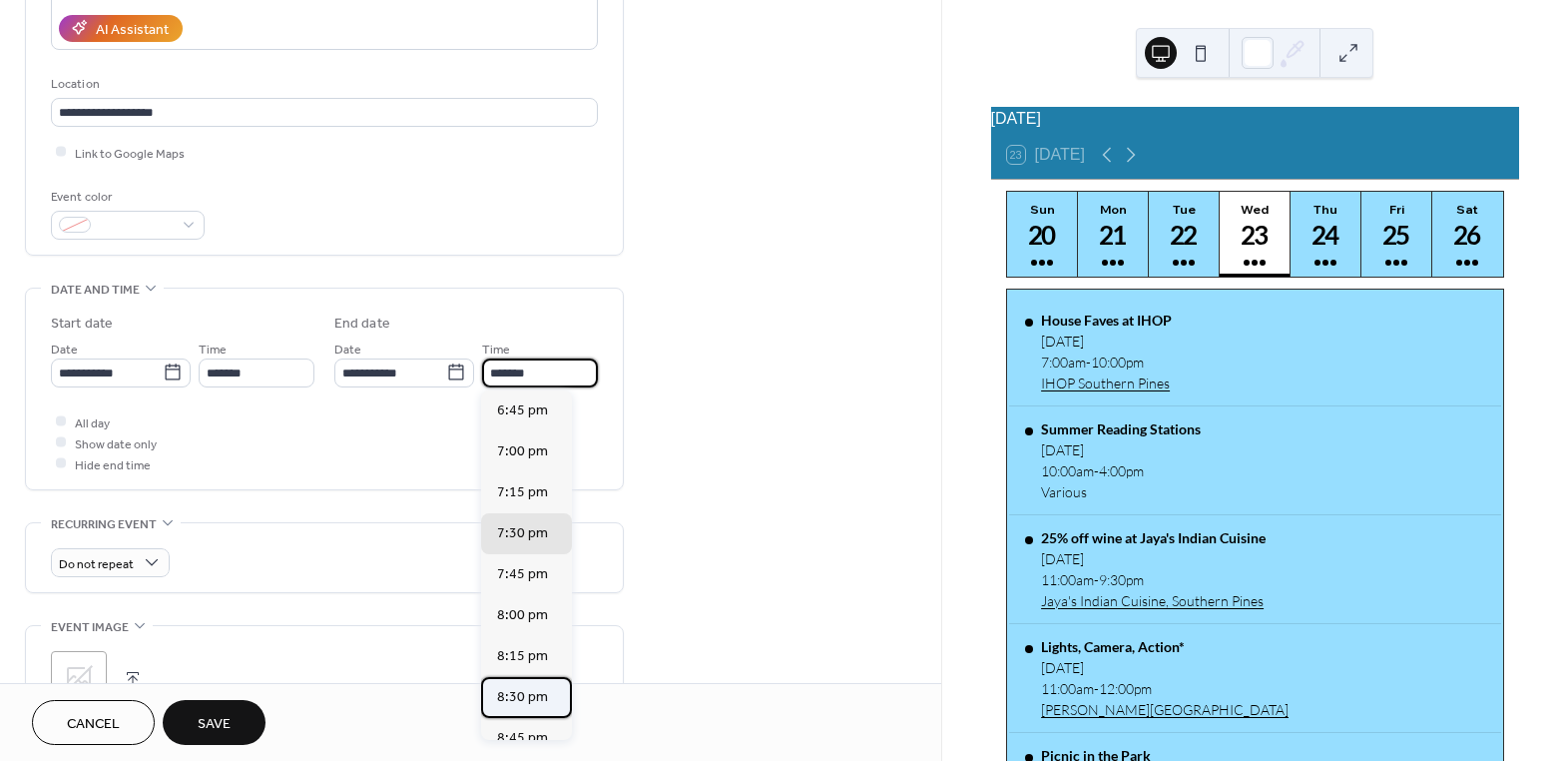 click on "8:30 pm" at bounding box center (522, 696) 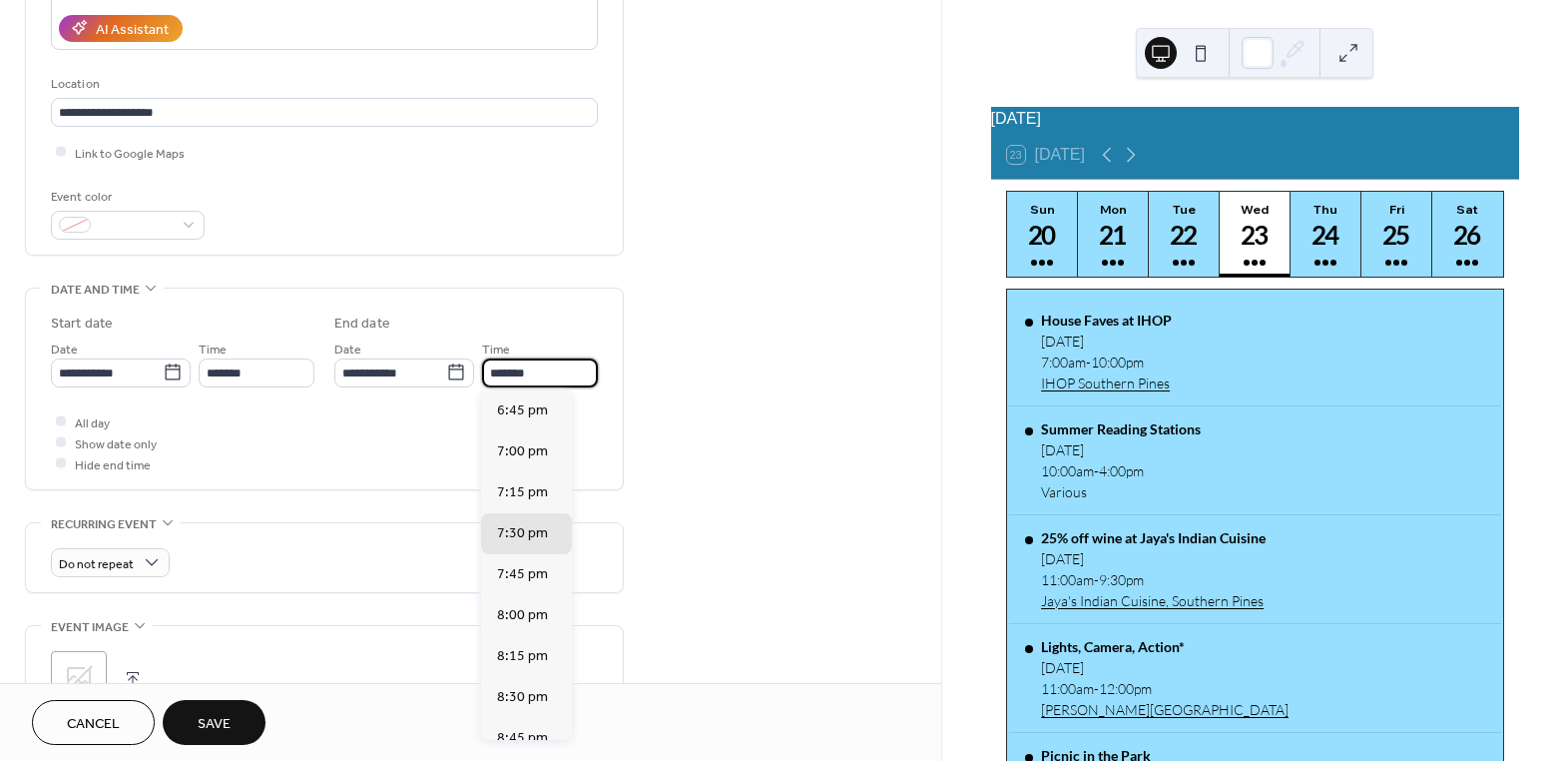 type on "*******" 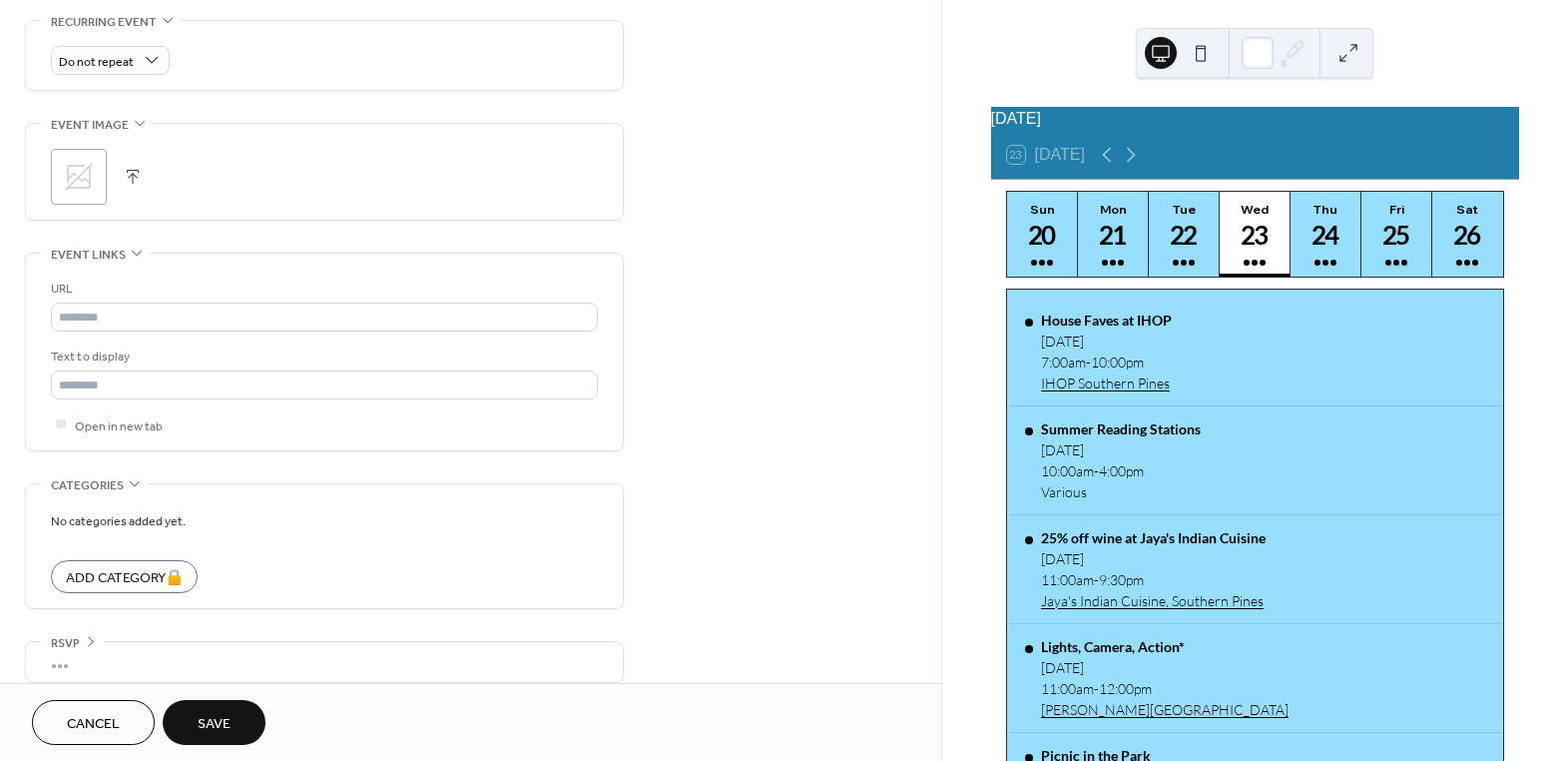 scroll, scrollTop: 883, scrollLeft: 0, axis: vertical 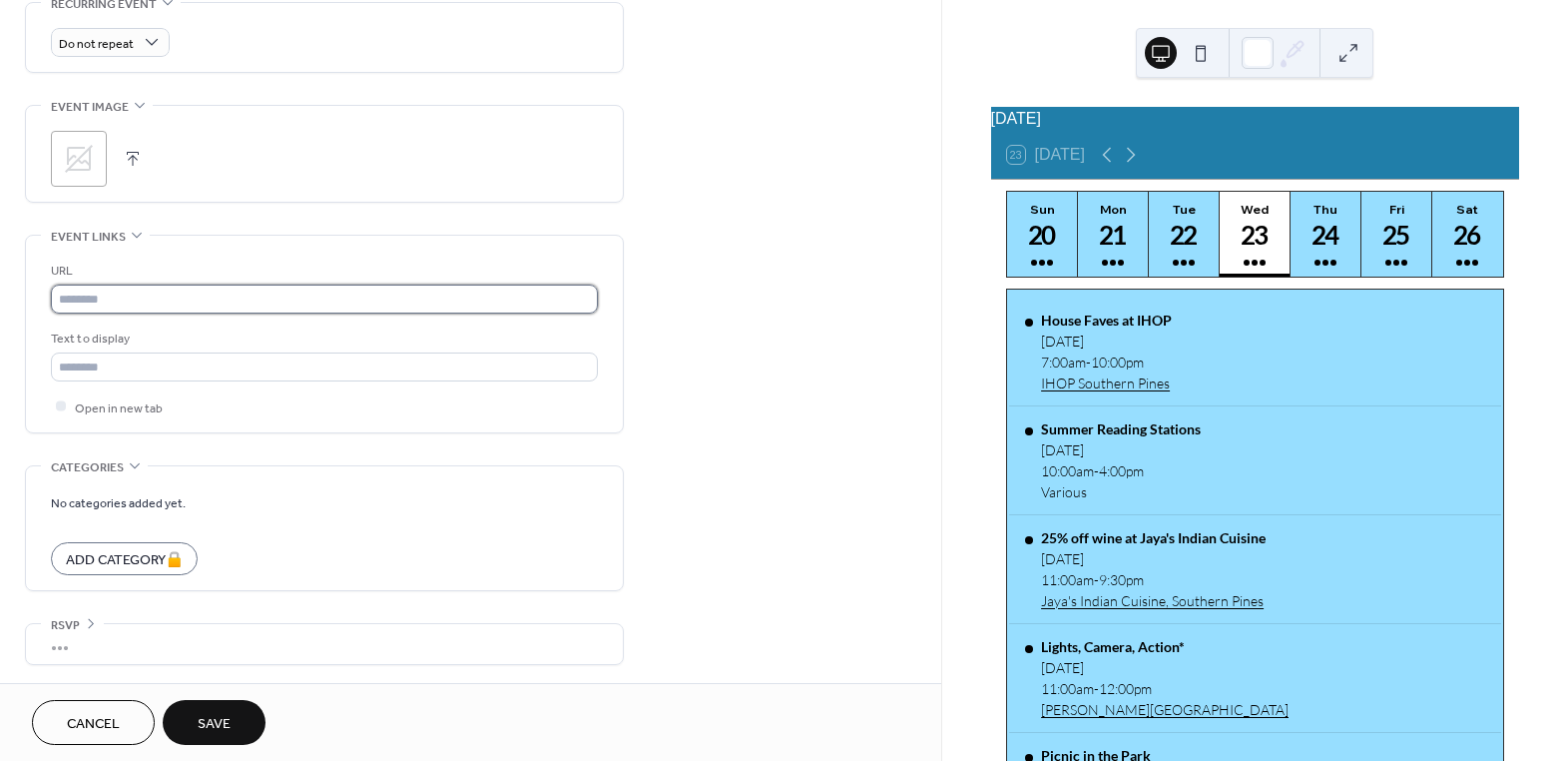 click at bounding box center [324, 299] 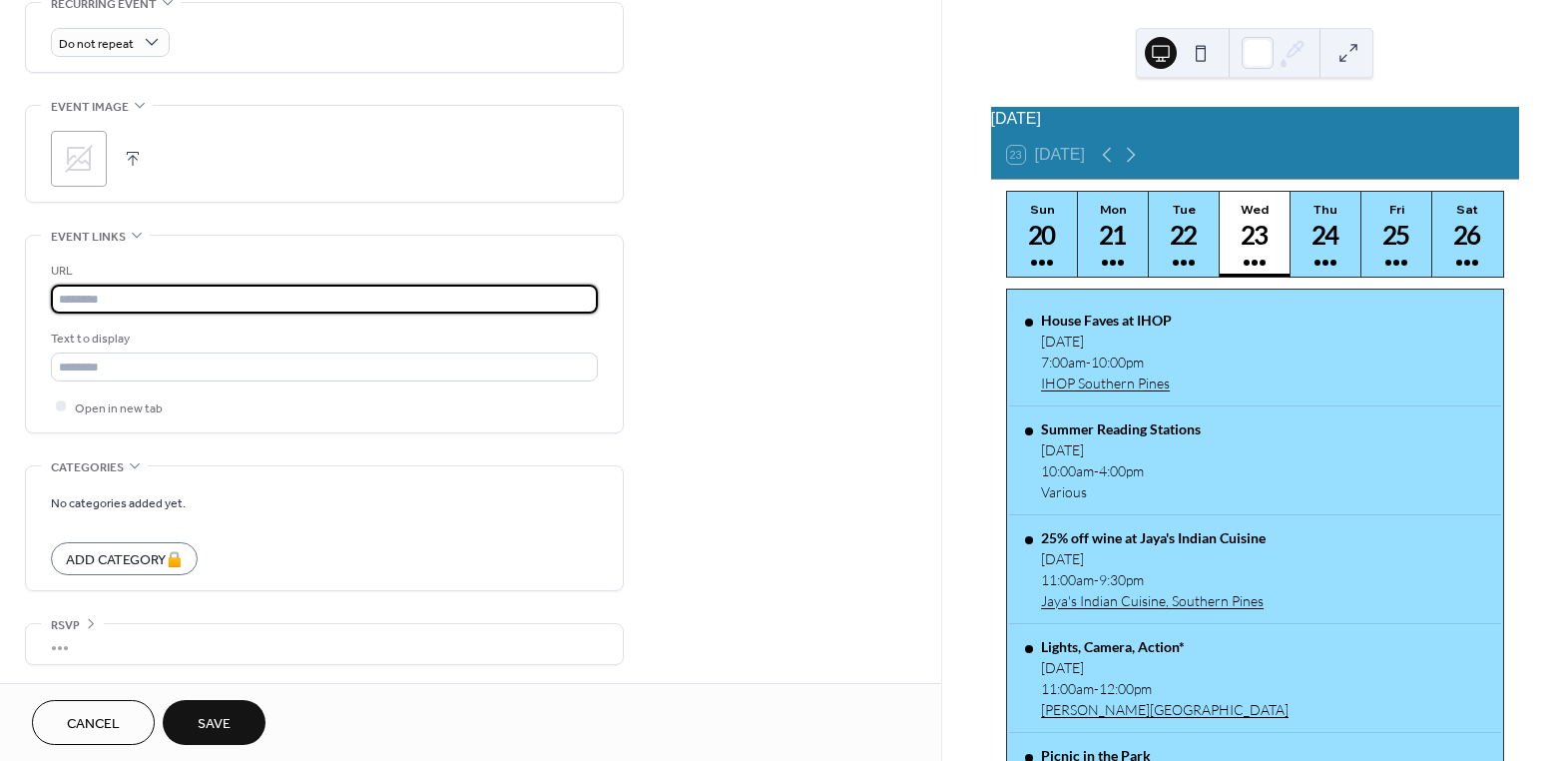 paste on "**********" 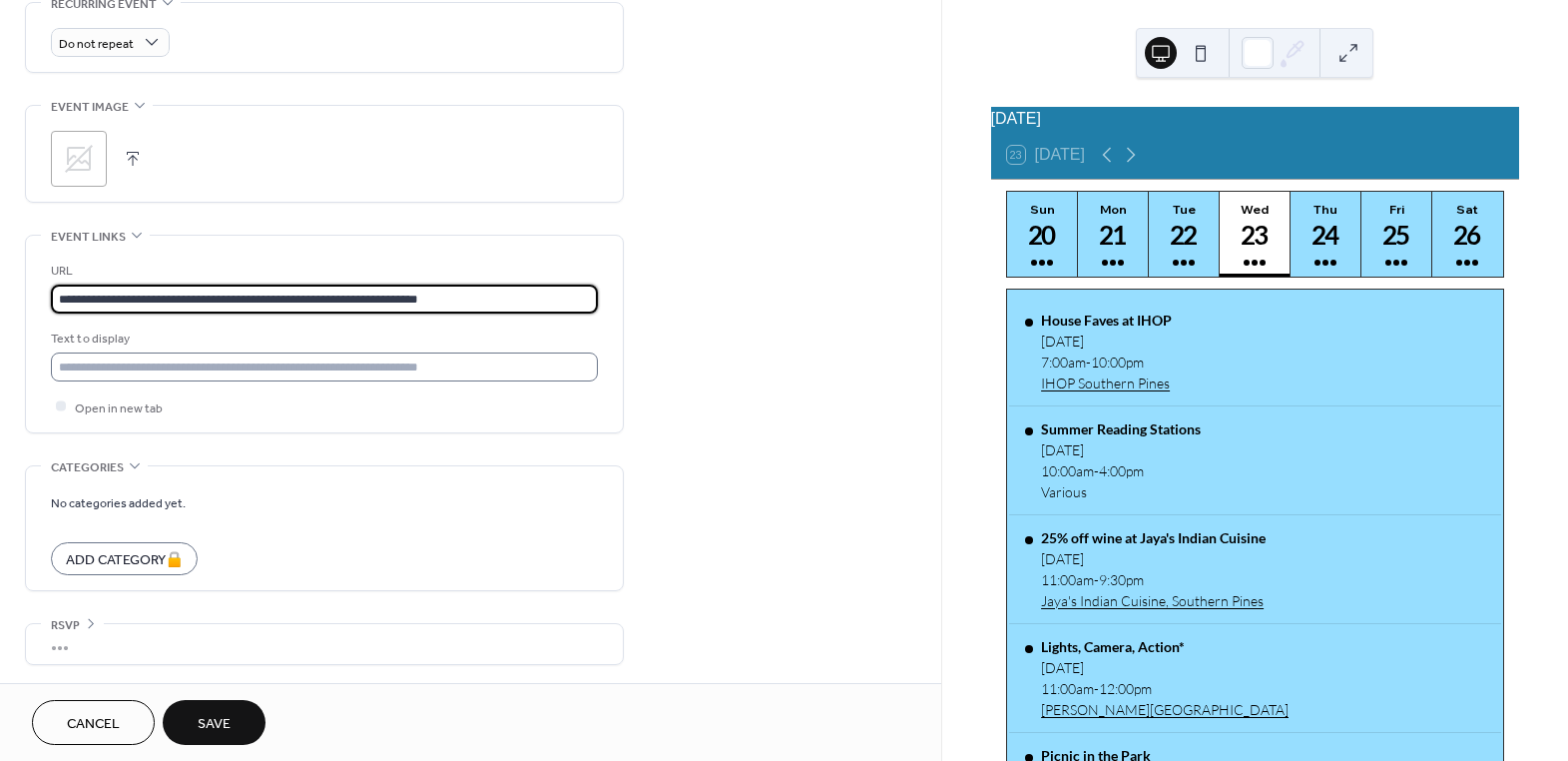 type on "**********" 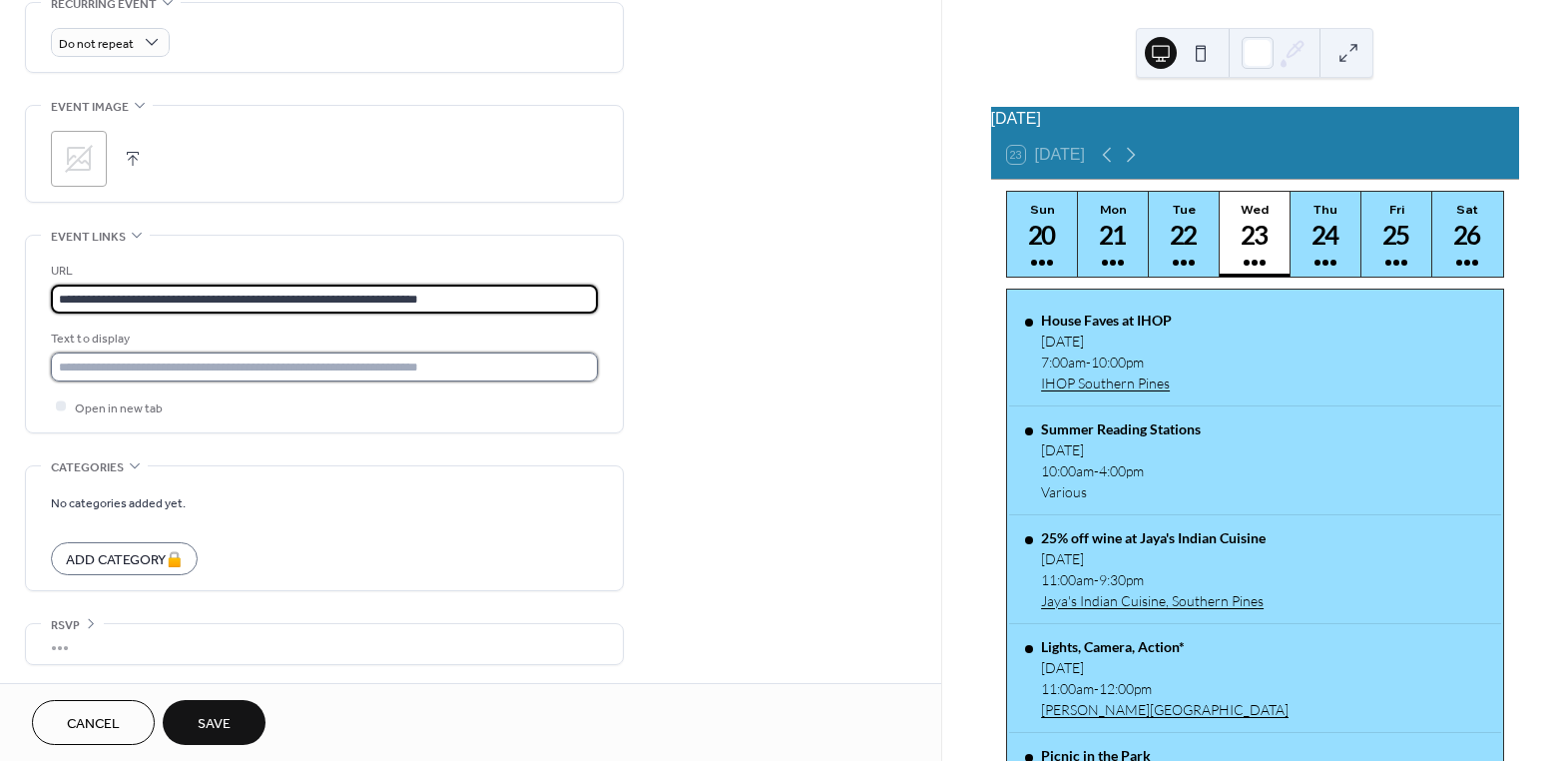 click at bounding box center [324, 367] 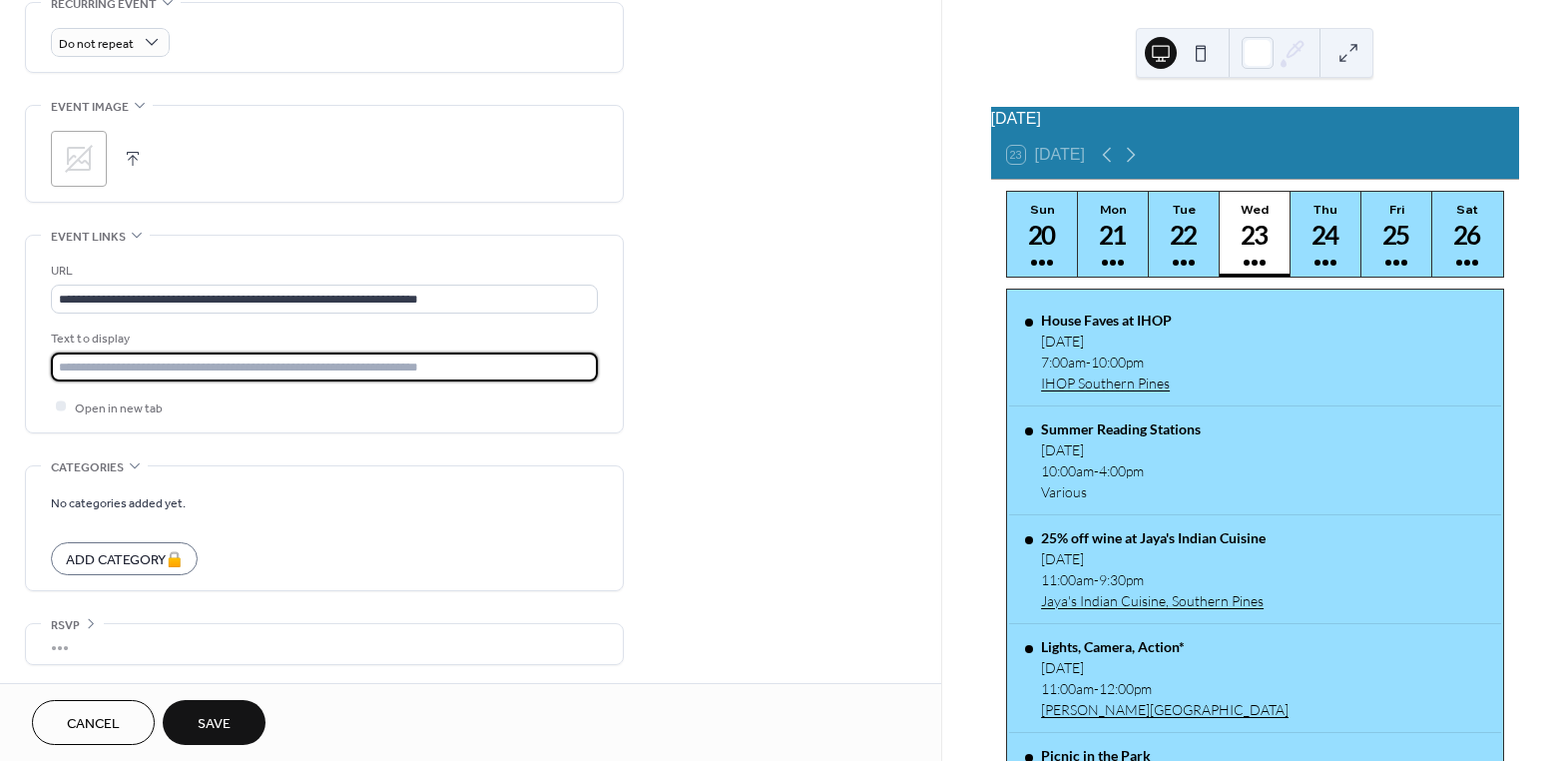 type on "*******" 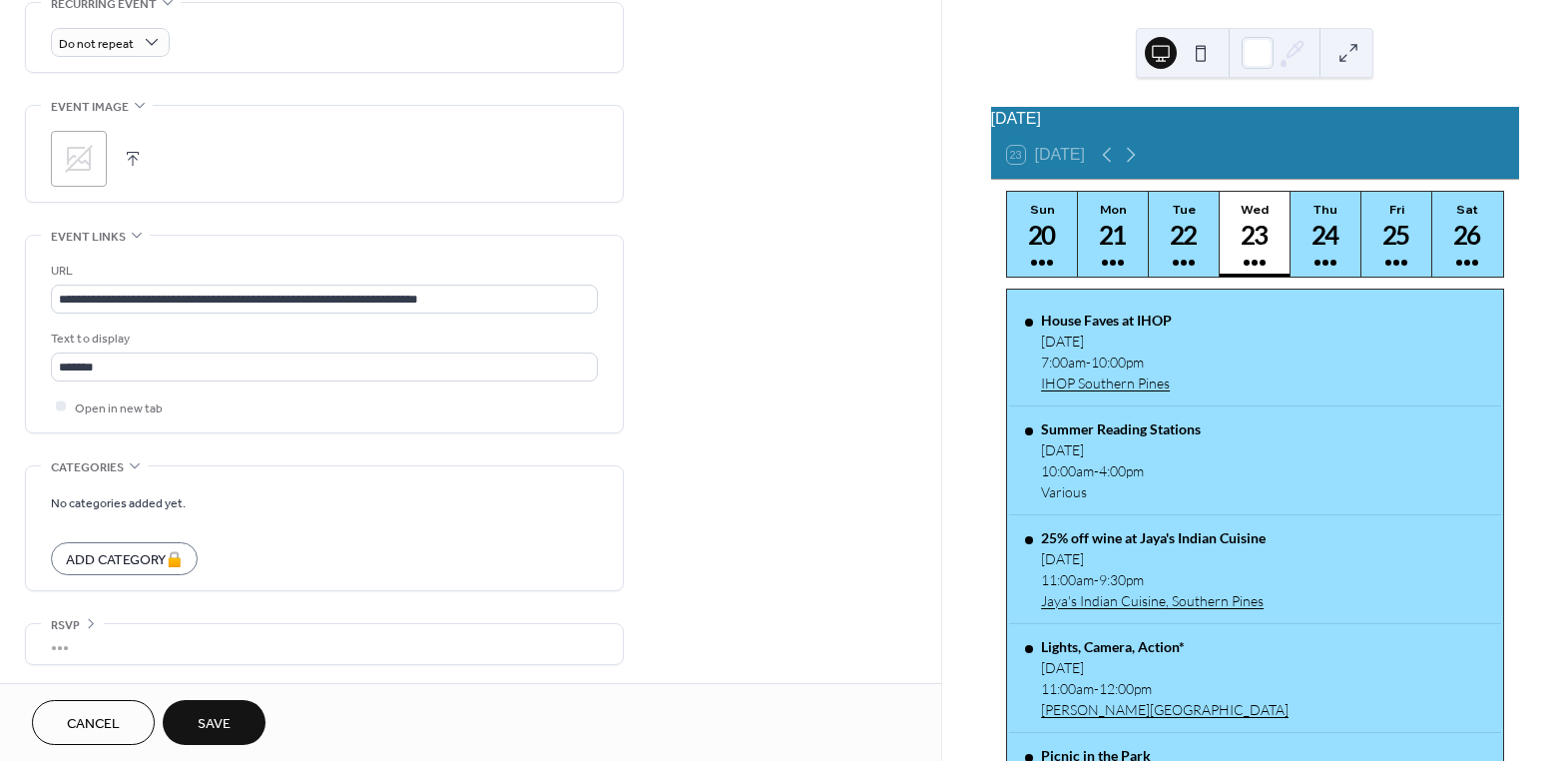 click on "Save" at bounding box center [214, 724] 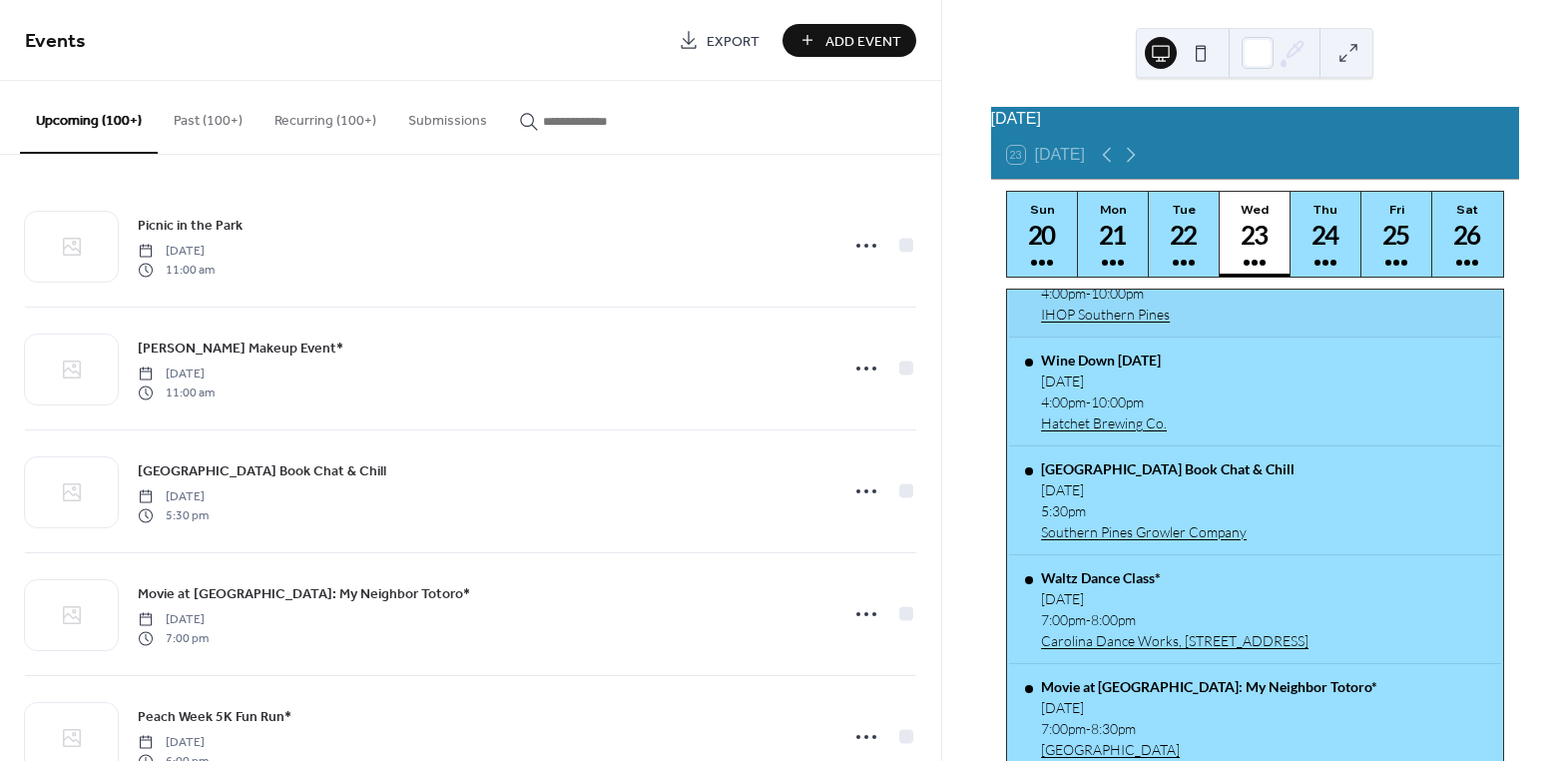 scroll, scrollTop: 1055, scrollLeft: 0, axis: vertical 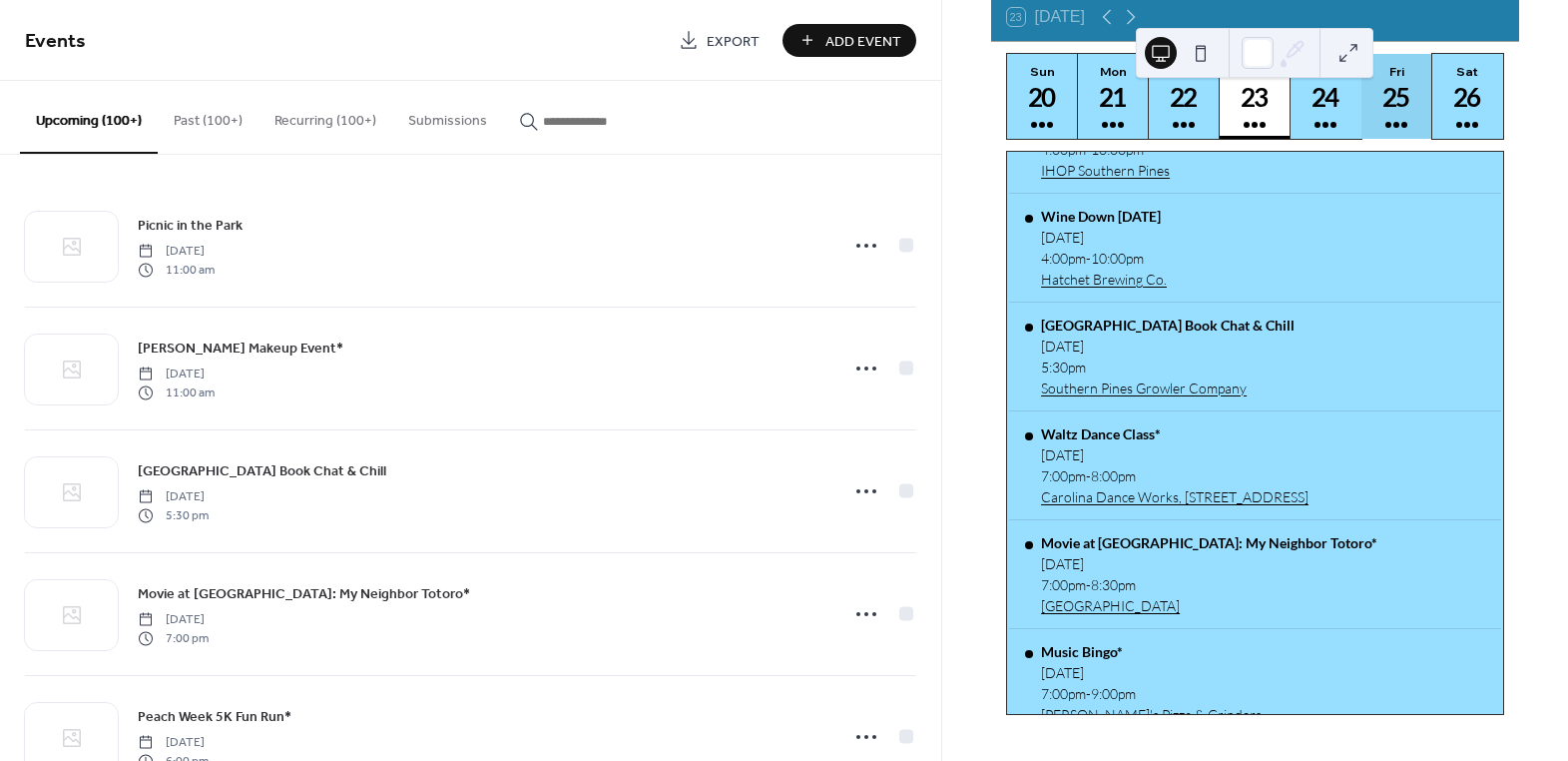 click at bounding box center (1396, 125) 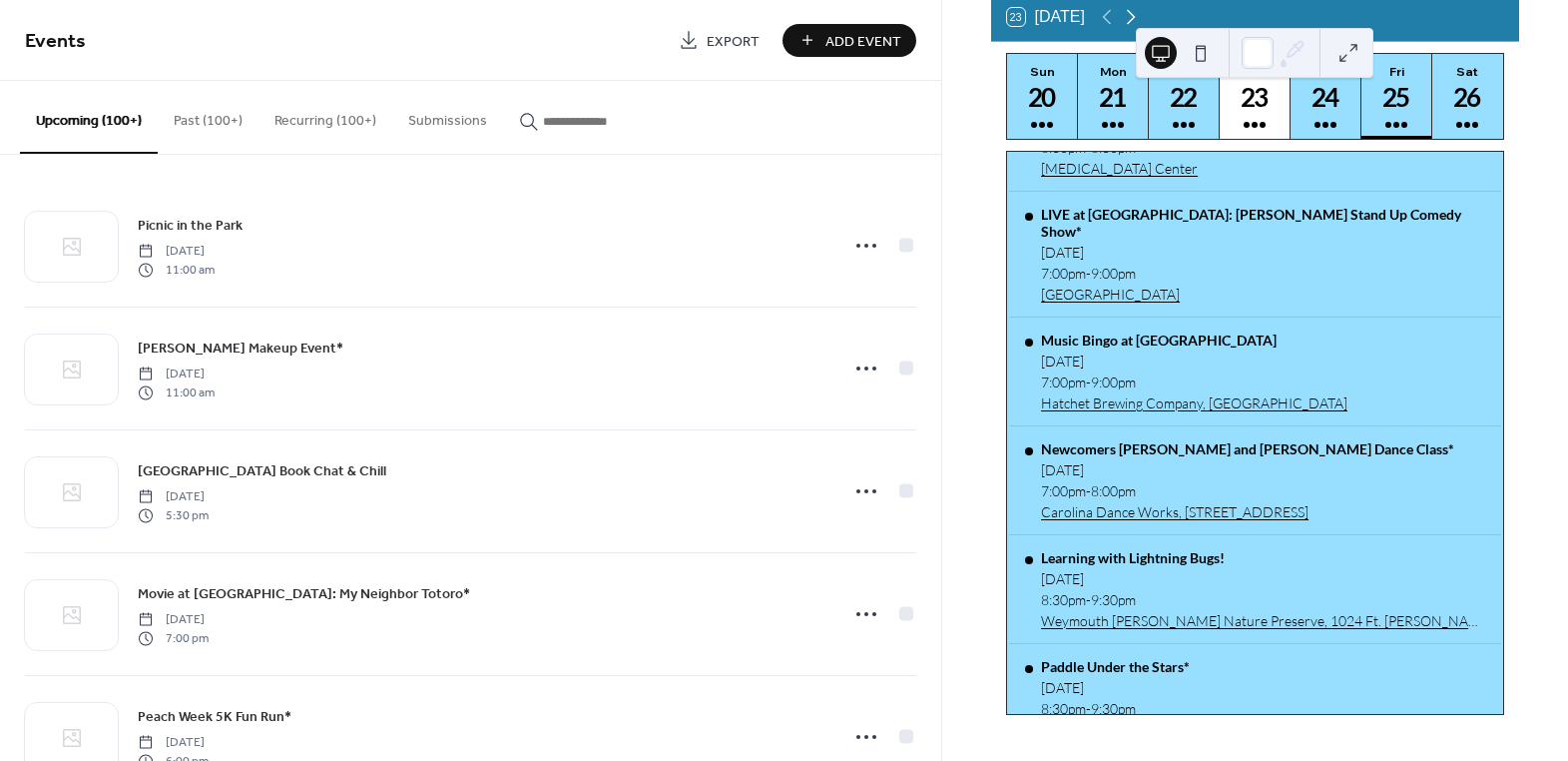 click 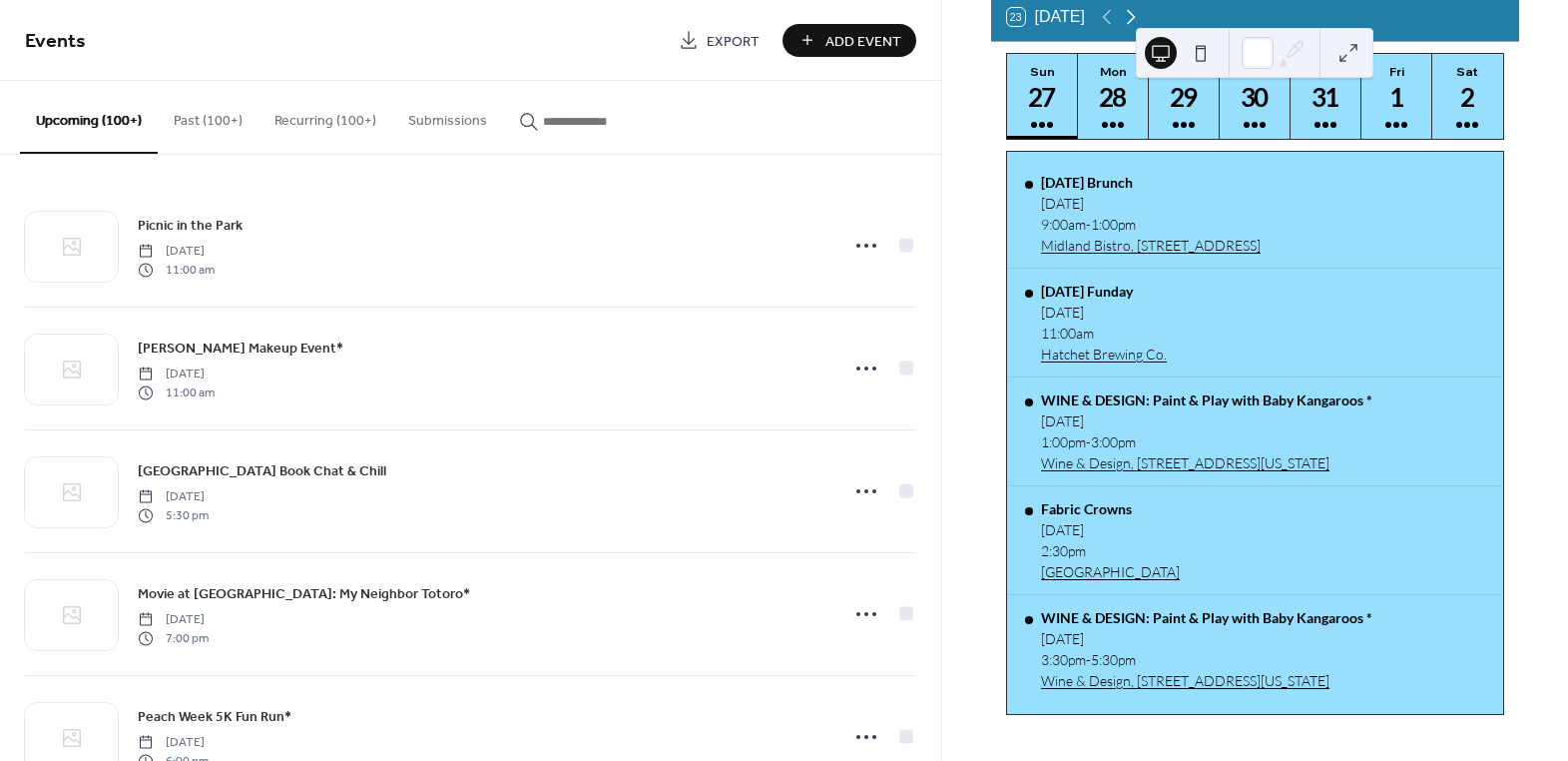 scroll, scrollTop: 0, scrollLeft: 0, axis: both 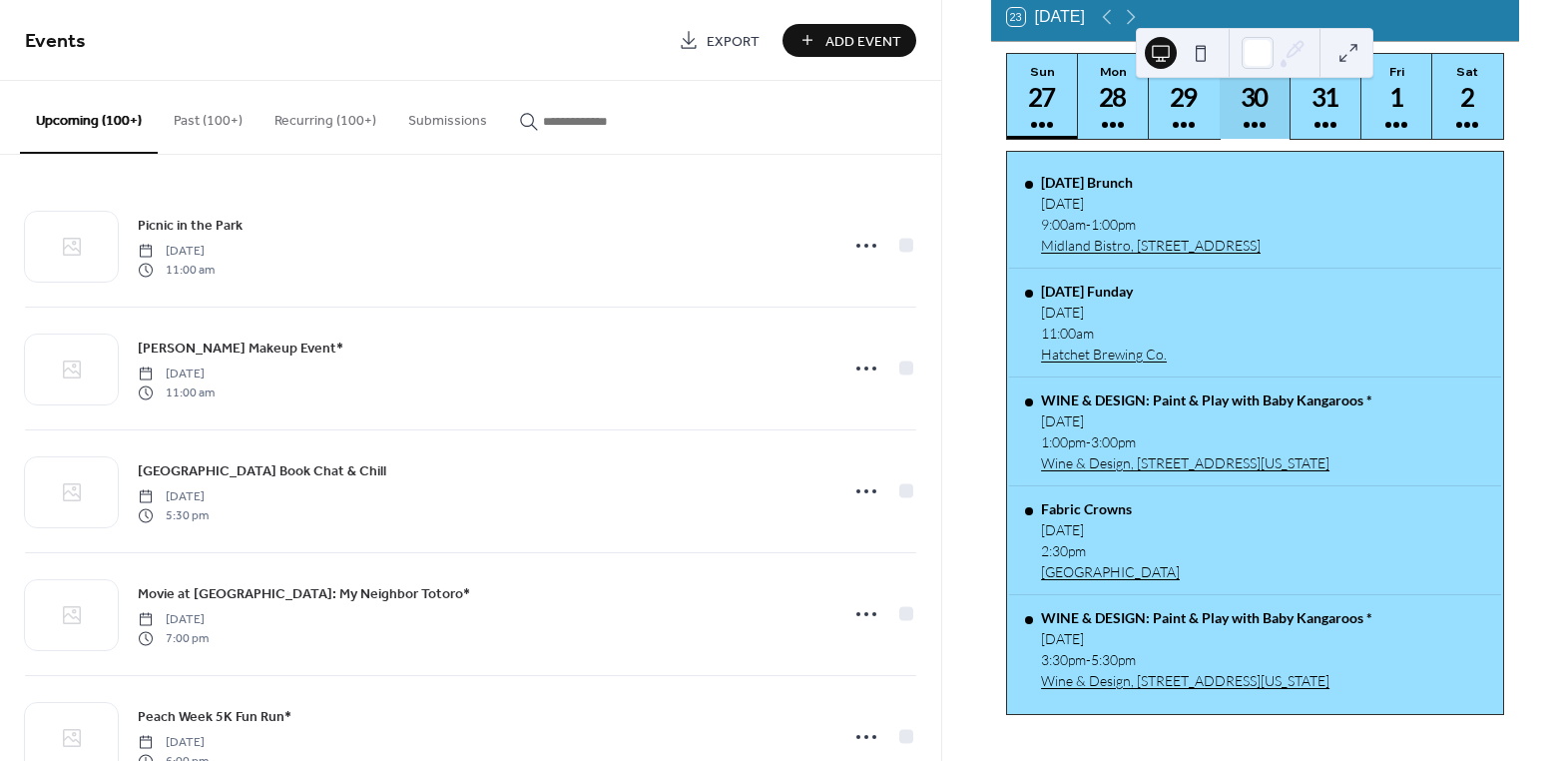 click on "30" at bounding box center [1254, 97] 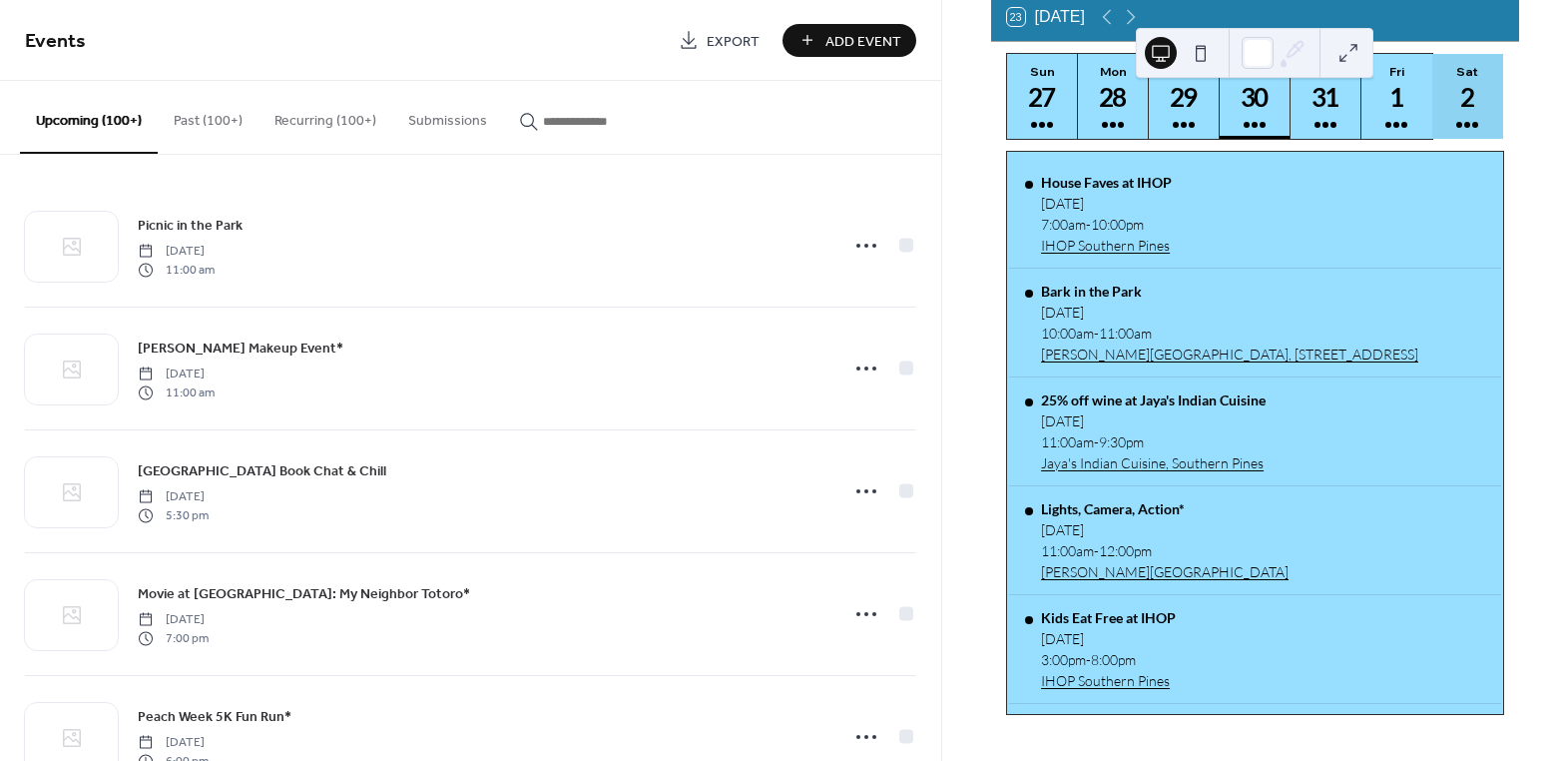 click on "2" at bounding box center (1466, 97) 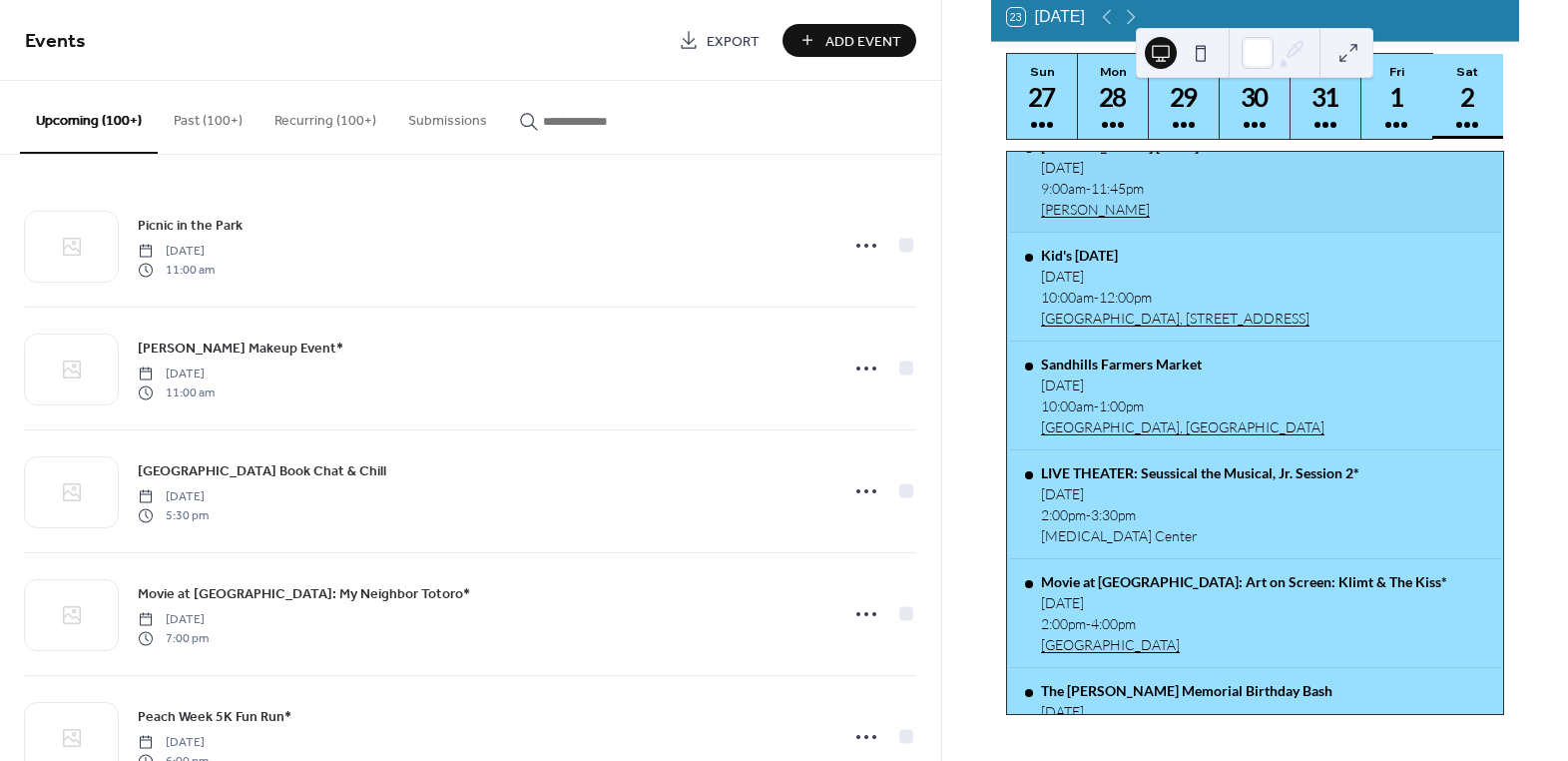 scroll, scrollTop: 181, scrollLeft: 0, axis: vertical 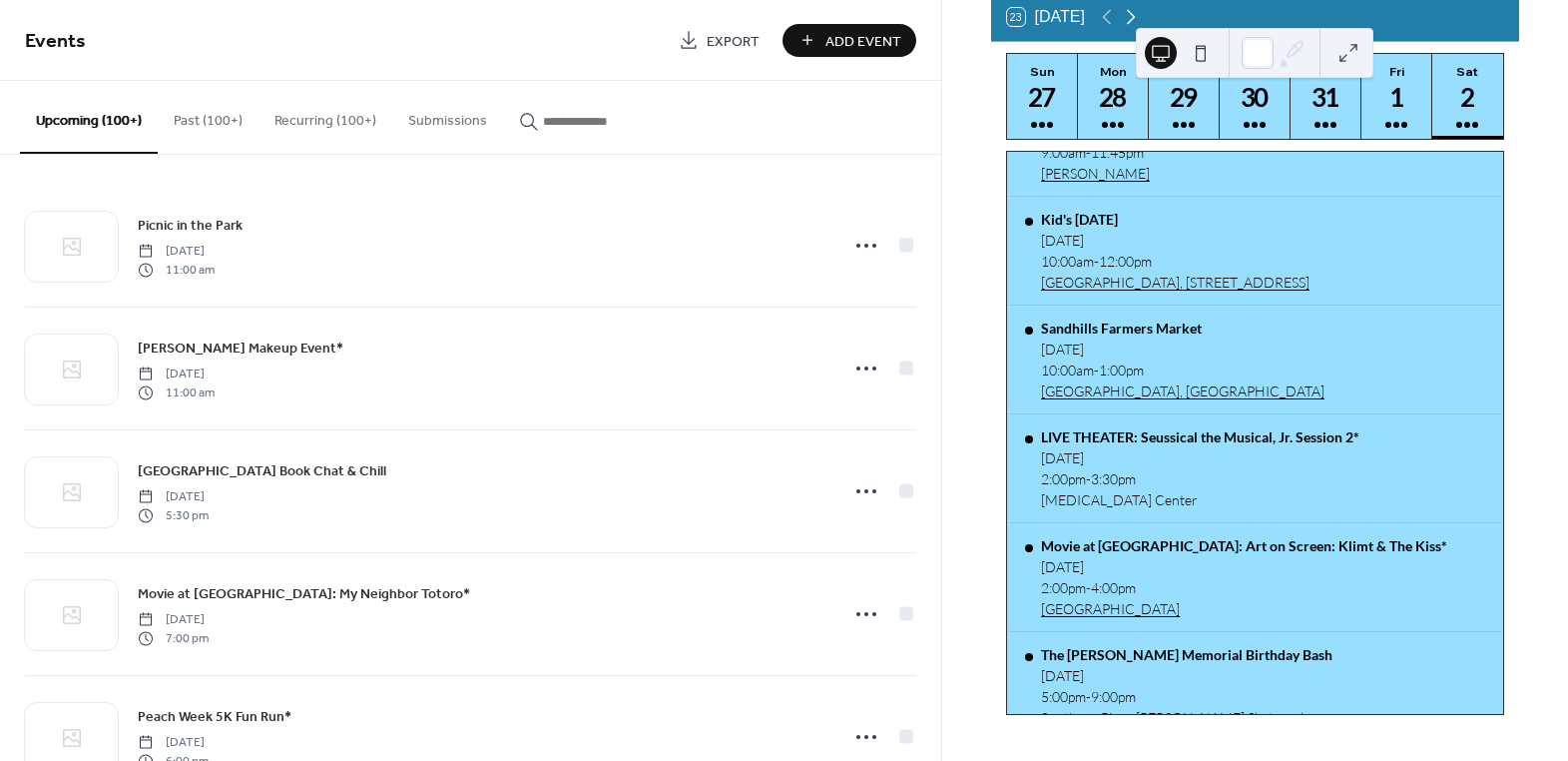 click 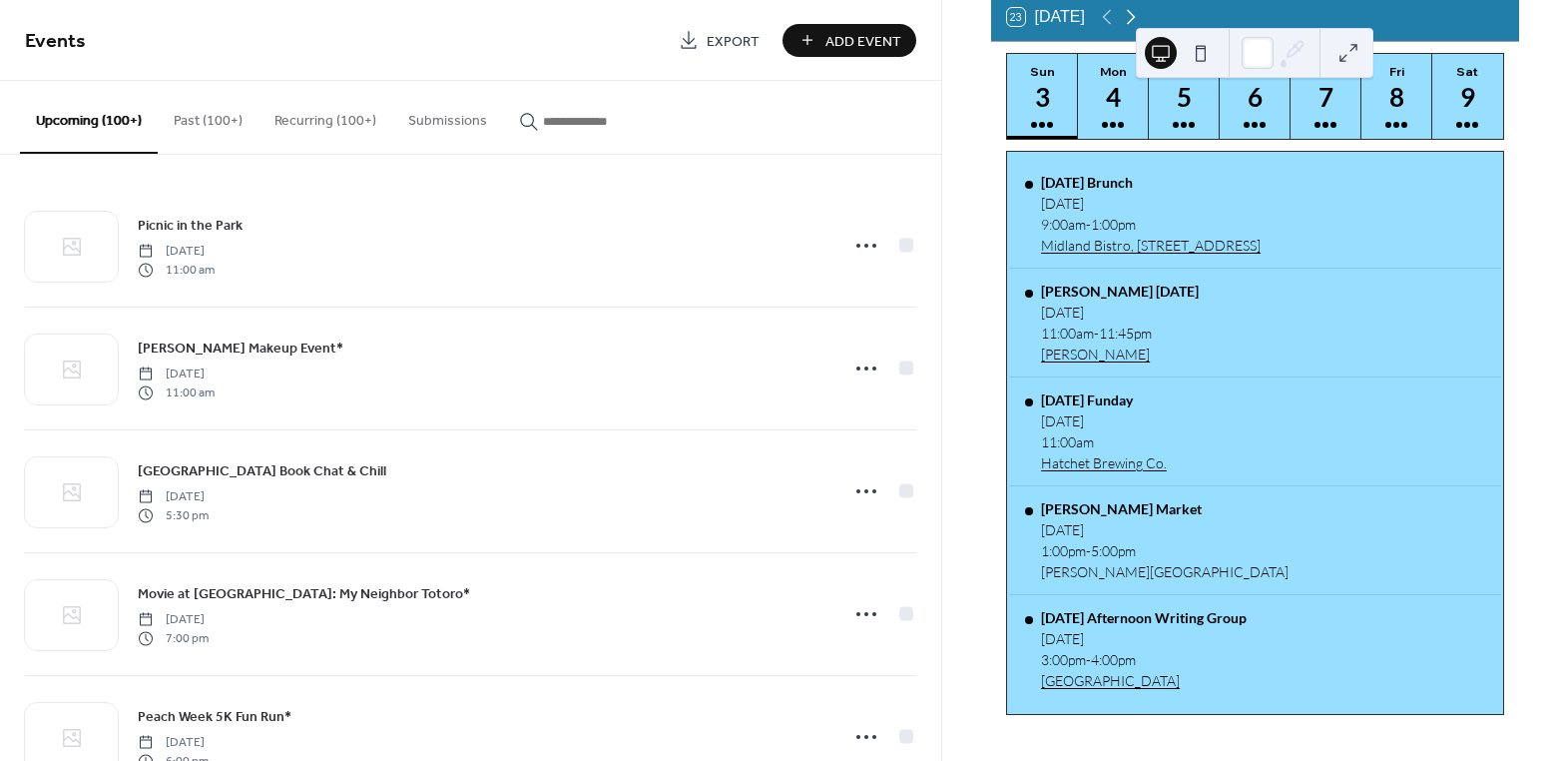 click 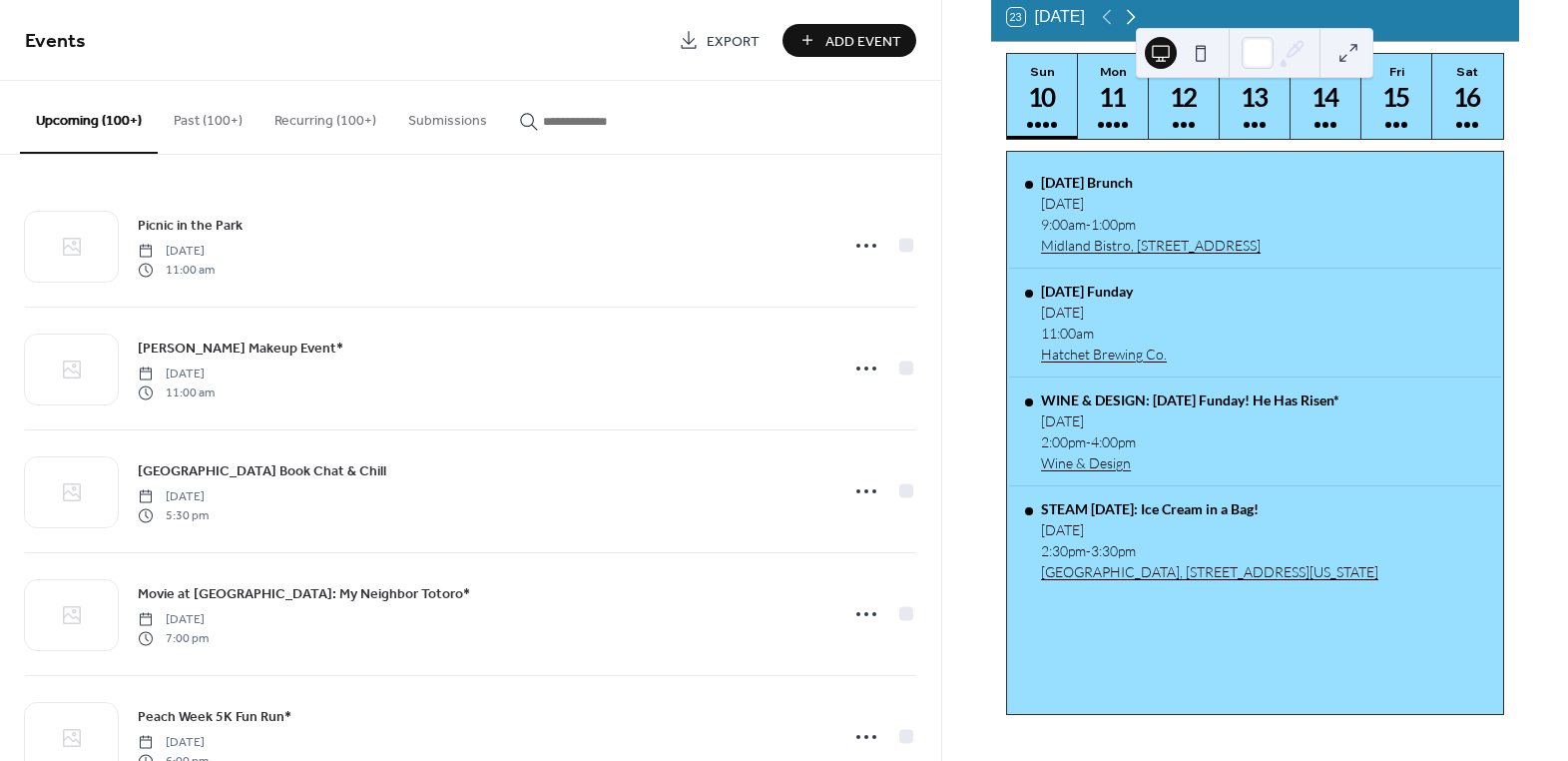 click 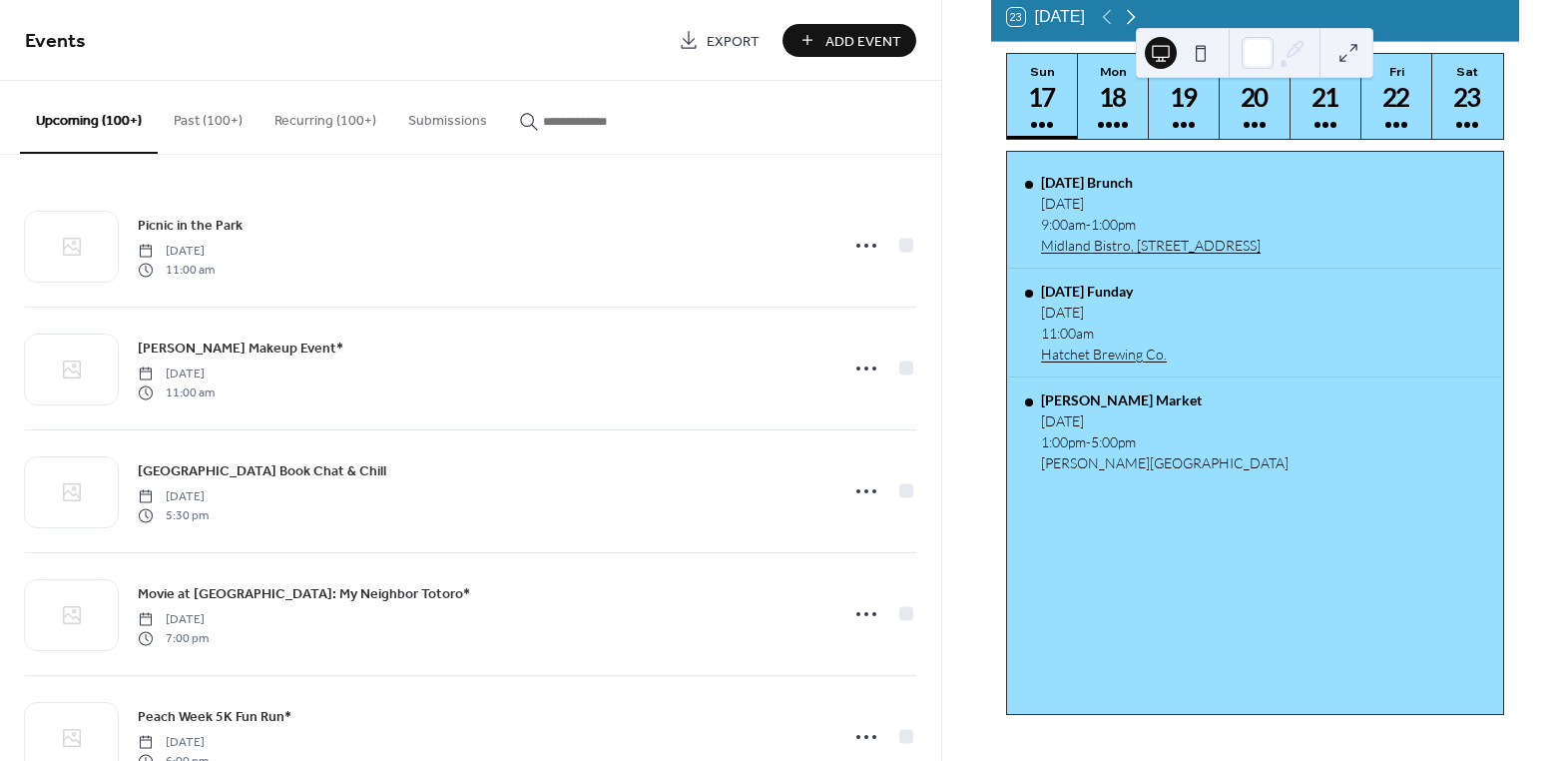 click 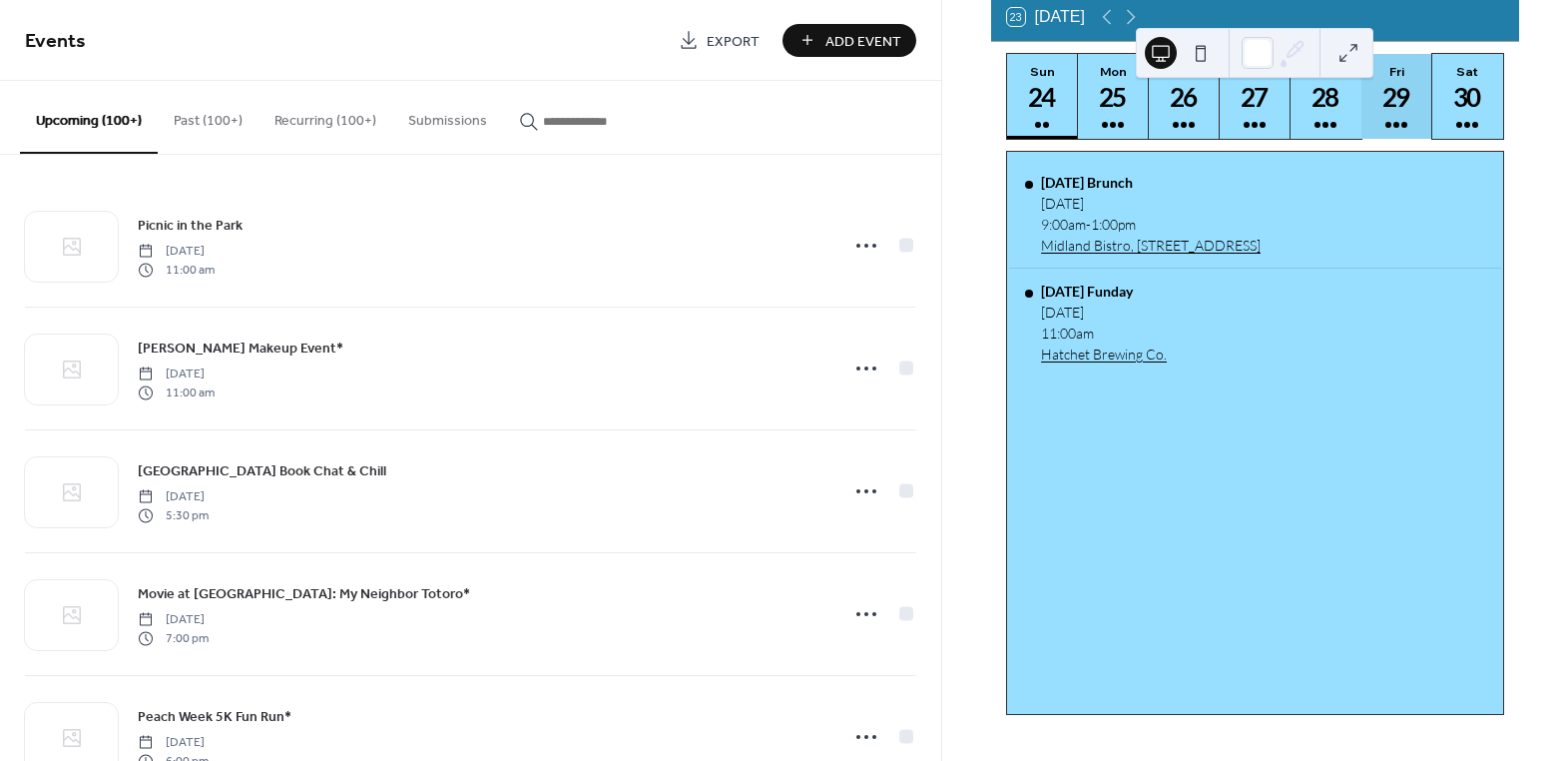 click on "29" at bounding box center (1395, 97) 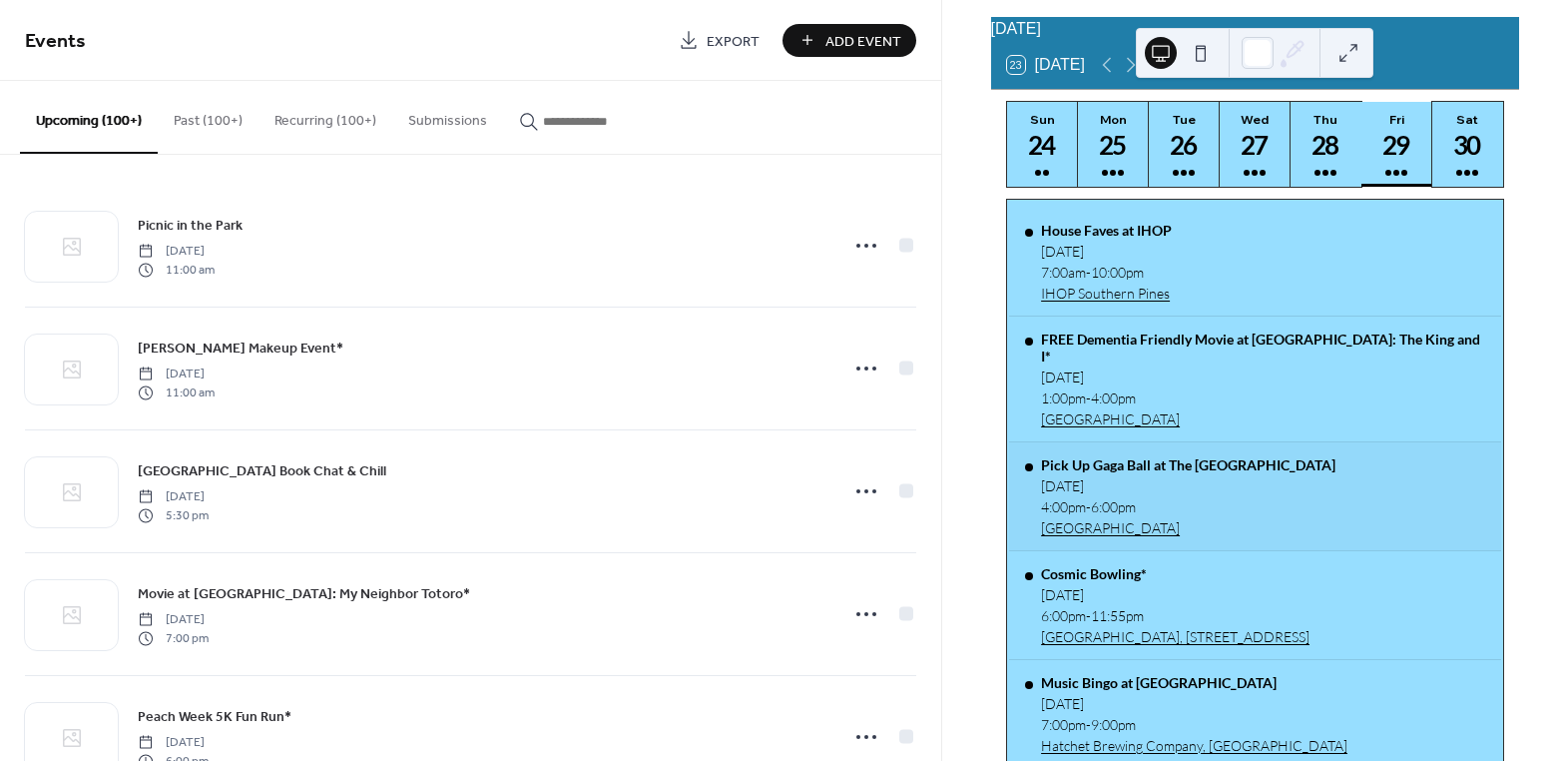 scroll, scrollTop: 0, scrollLeft: 0, axis: both 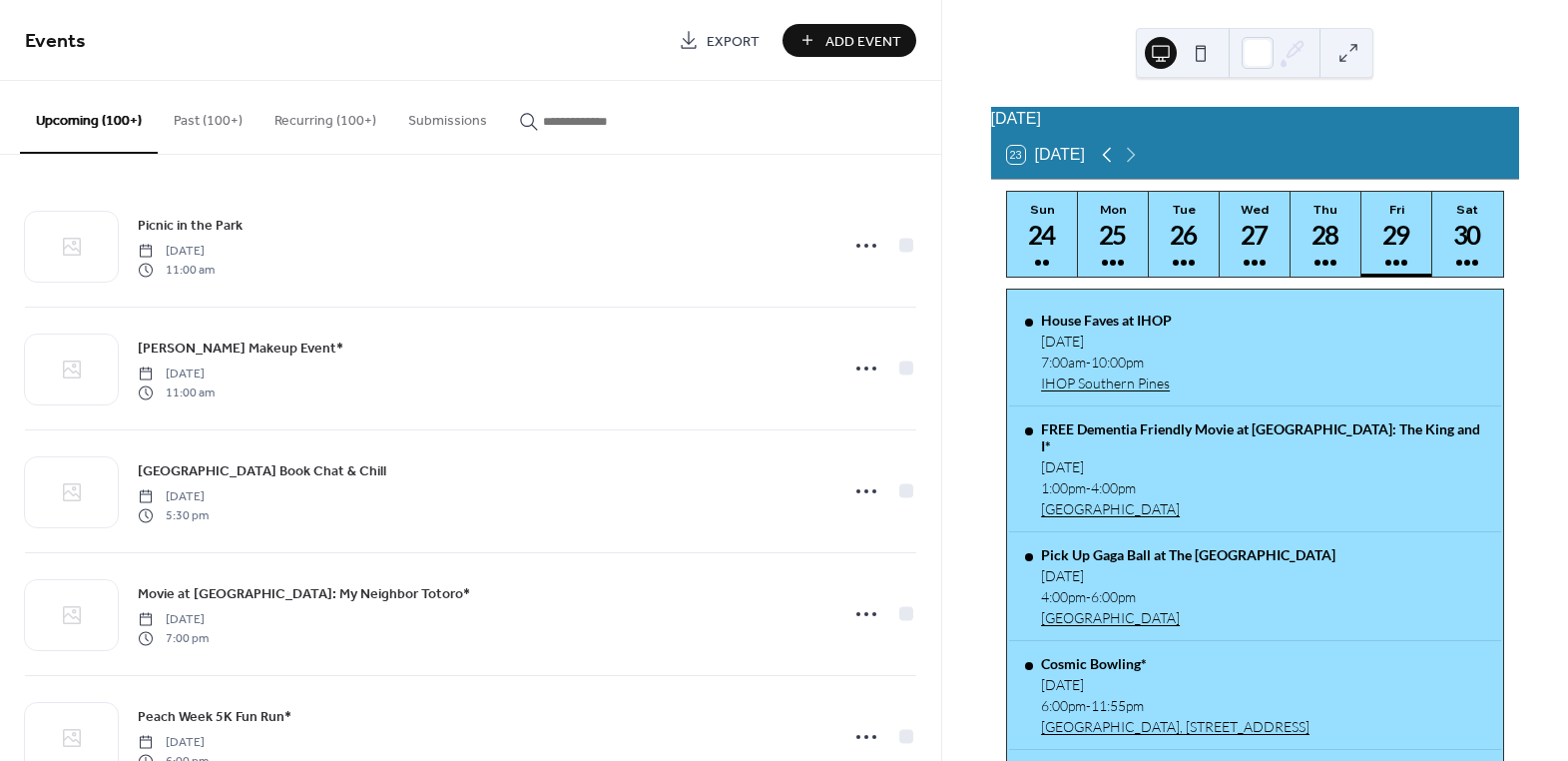 click 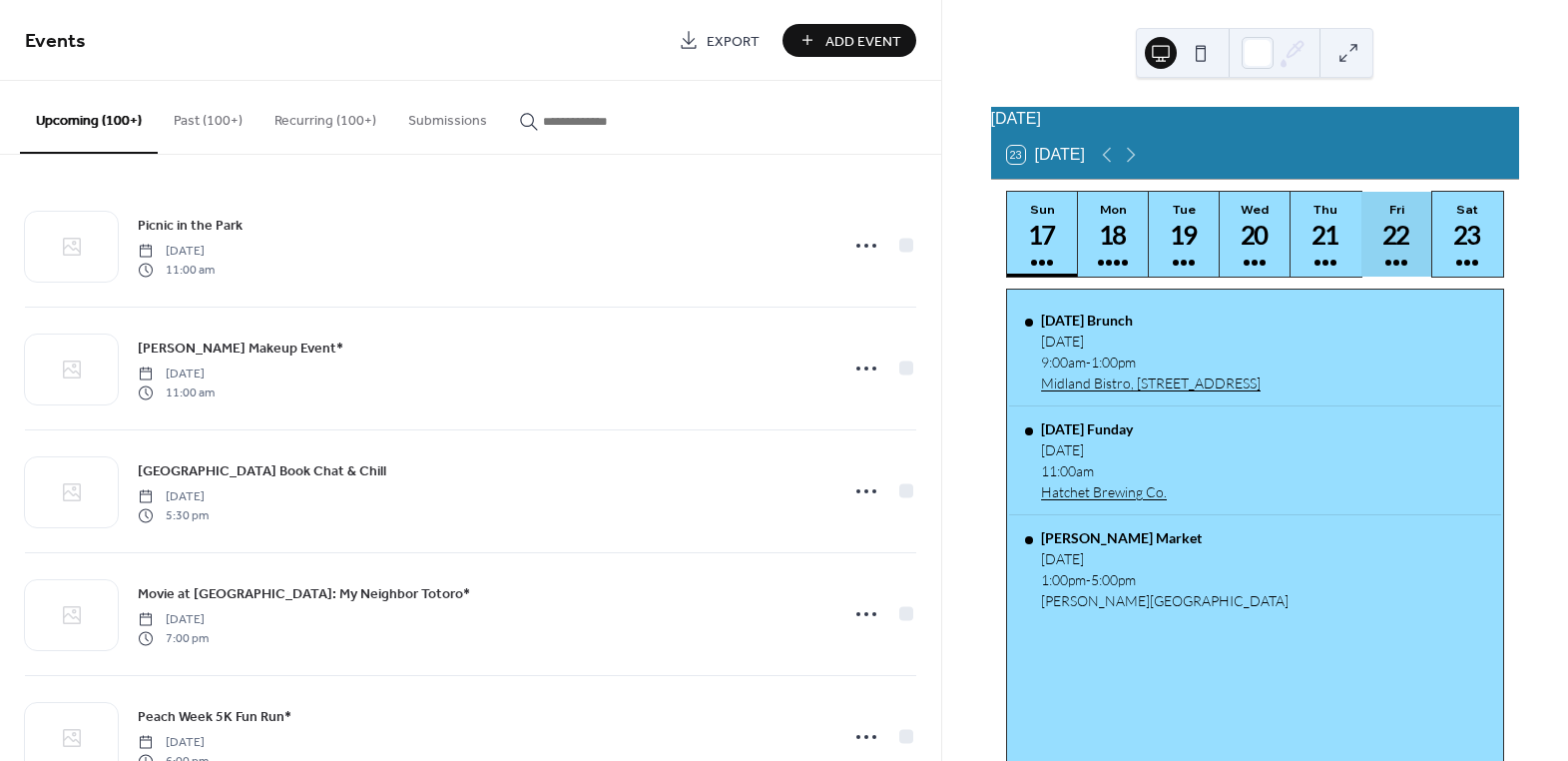 click on "22" at bounding box center [1395, 235] 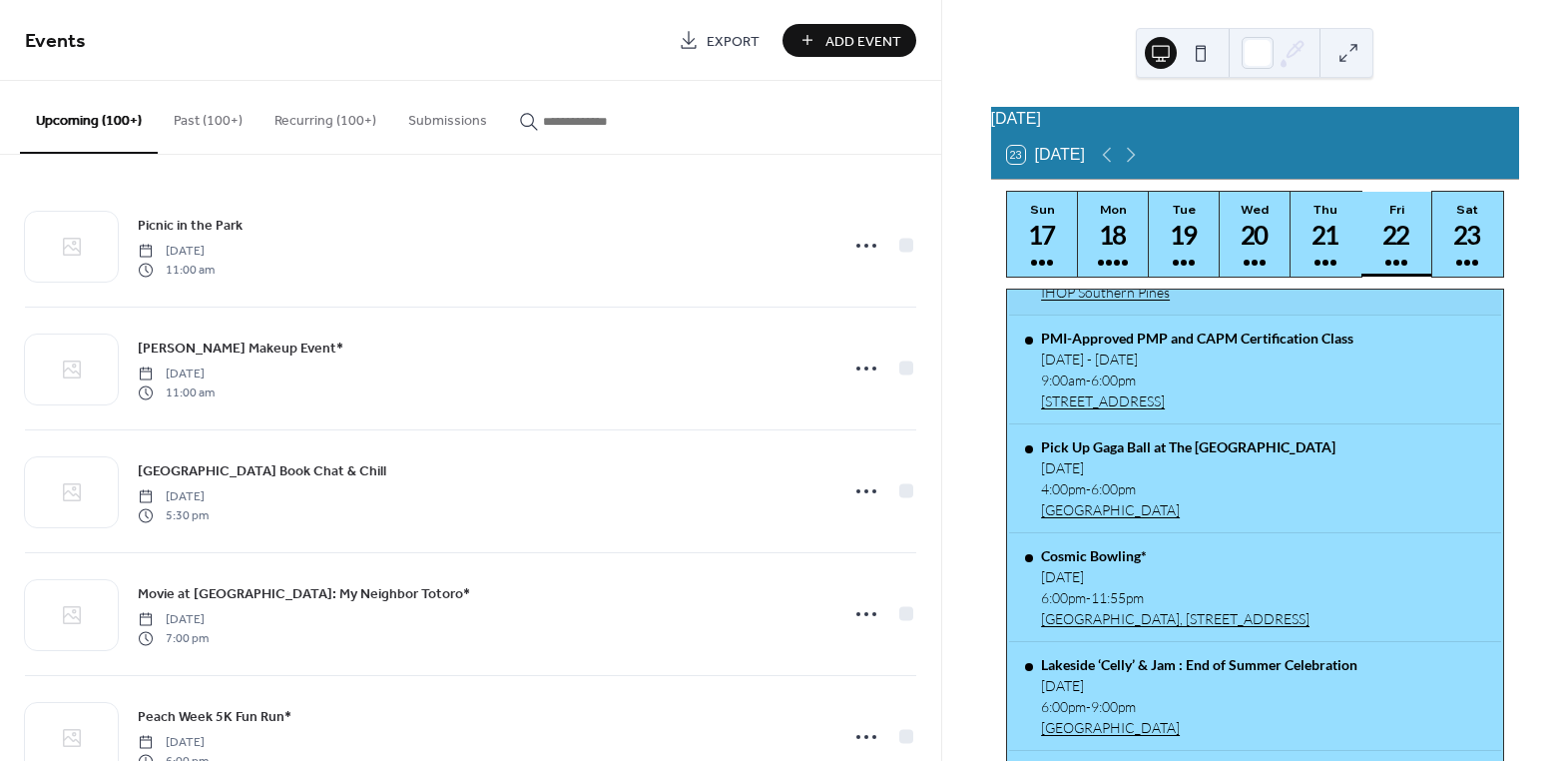 scroll, scrollTop: 99, scrollLeft: 0, axis: vertical 